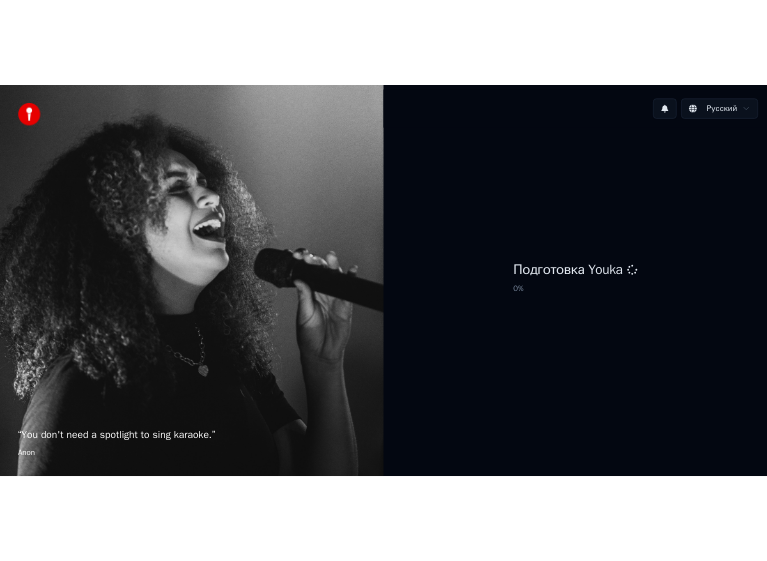 scroll, scrollTop: 0, scrollLeft: 0, axis: both 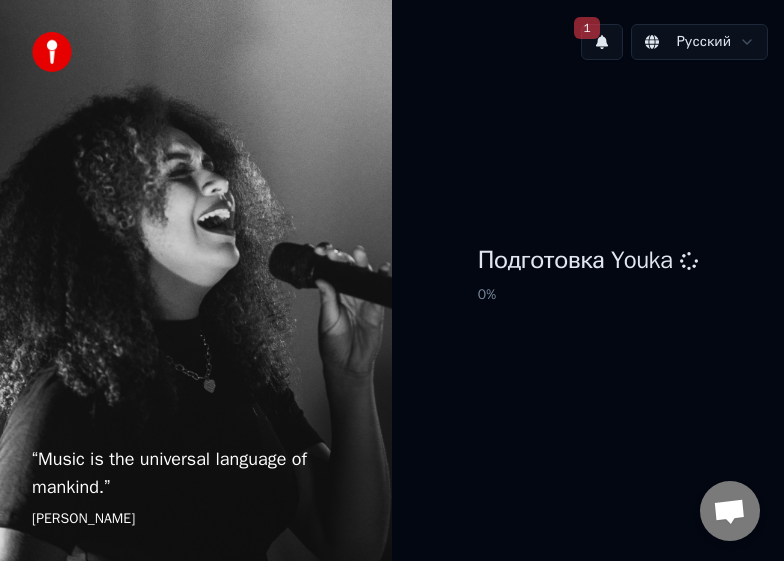drag, startPoint x: 554, startPoint y: 12, endPoint x: 214, endPoint y: 53, distance: 342.46313 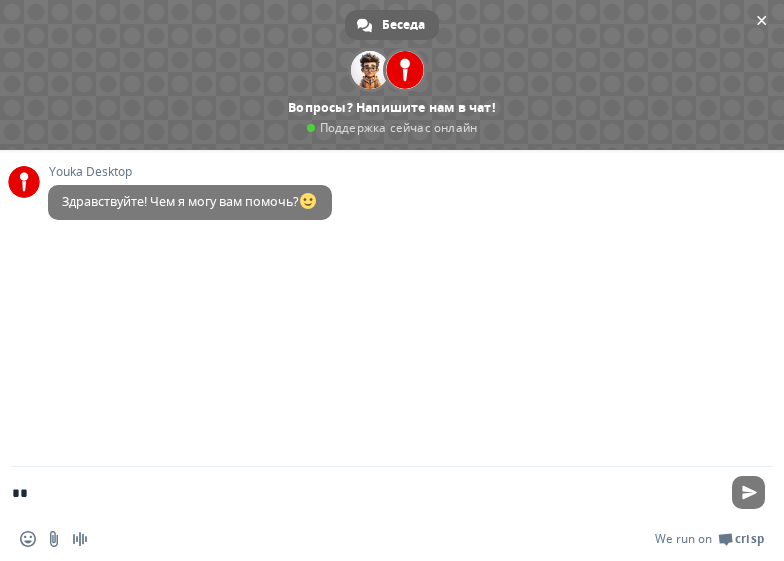 type on "*" 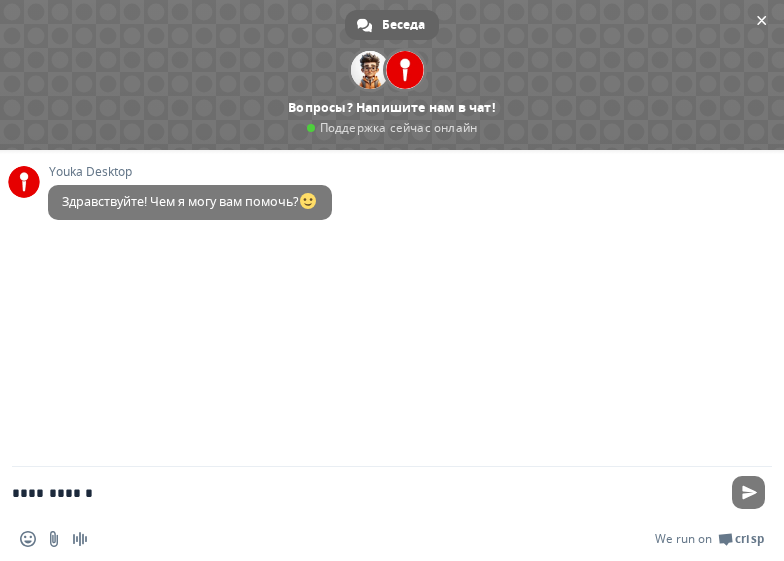 click on "**********" at bounding box center (364, 492) 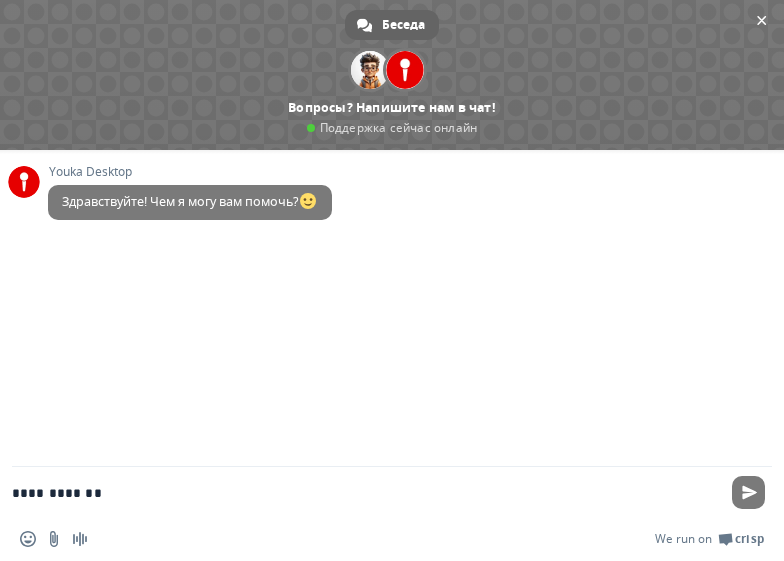 click on "**********" at bounding box center (364, 492) 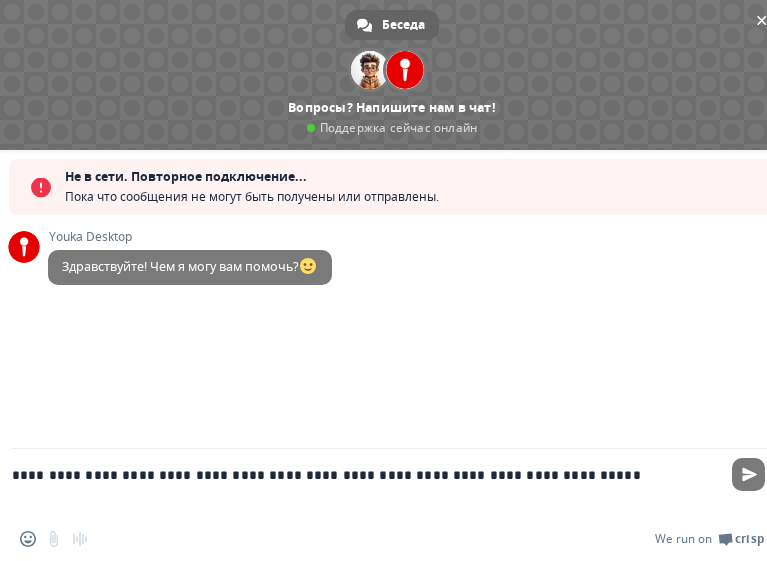 click on "**********" at bounding box center [364, 483] 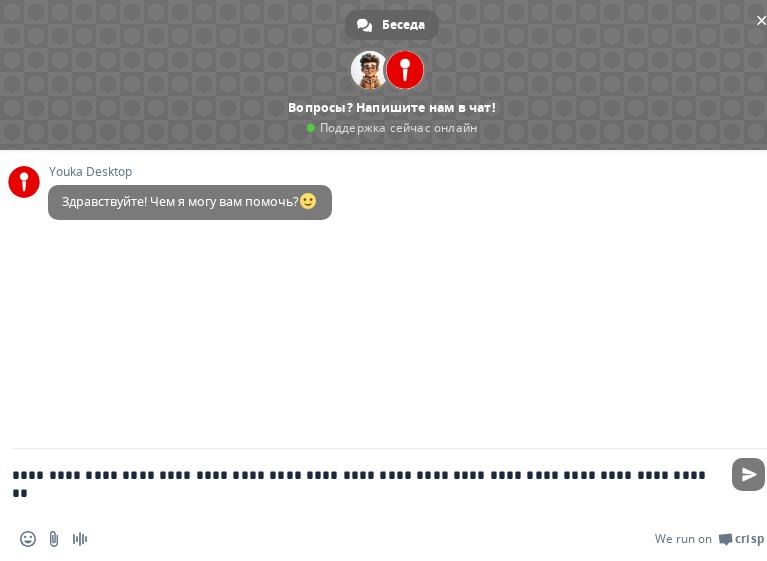 click on "**********" at bounding box center [364, 483] 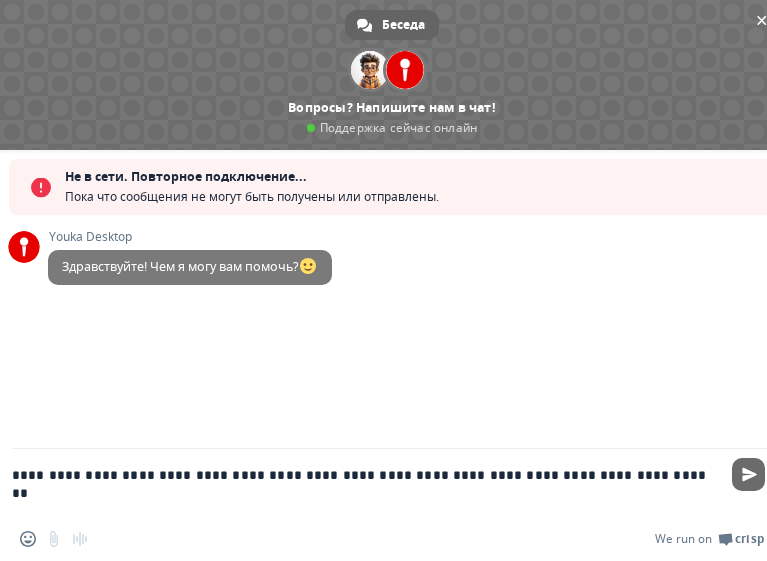 type on "**********" 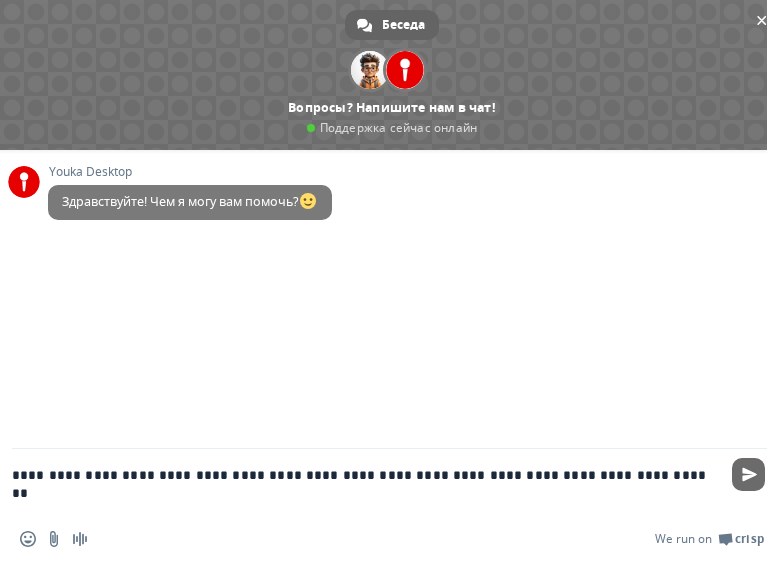 click at bounding box center [749, 474] 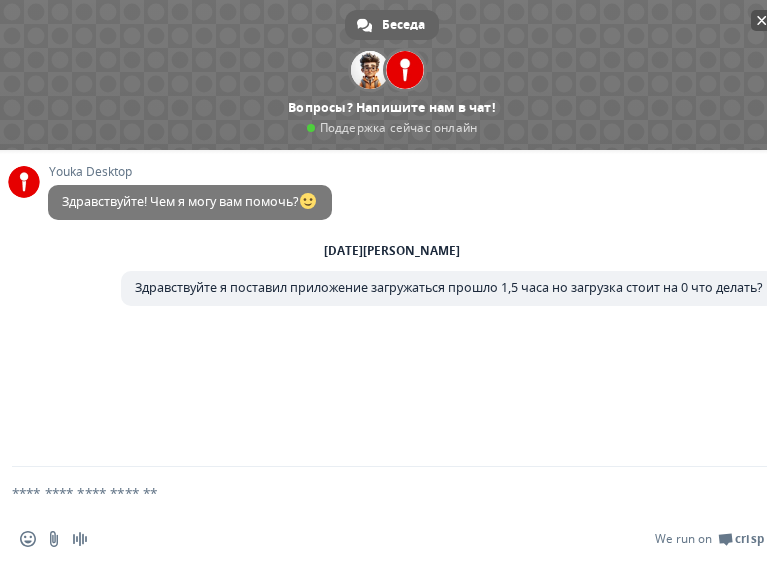 click at bounding box center (392, 75) 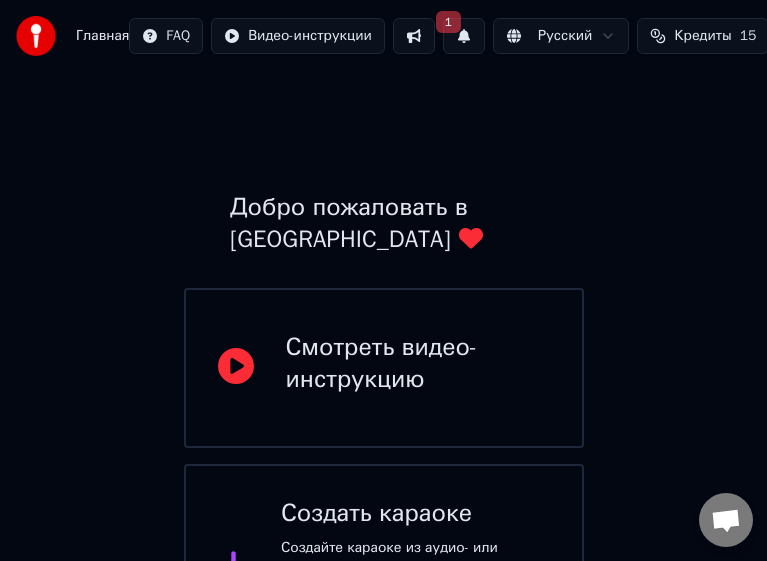 scroll, scrollTop: 327, scrollLeft: 0, axis: vertical 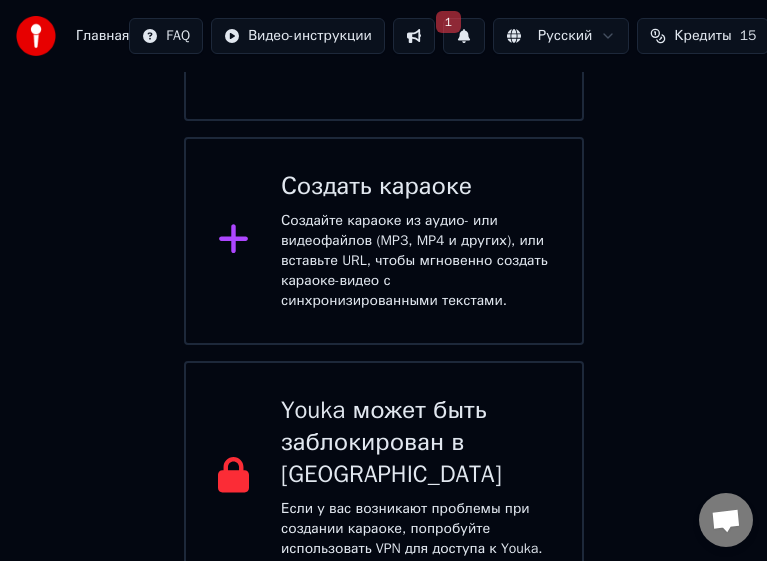 click at bounding box center (726, 522) 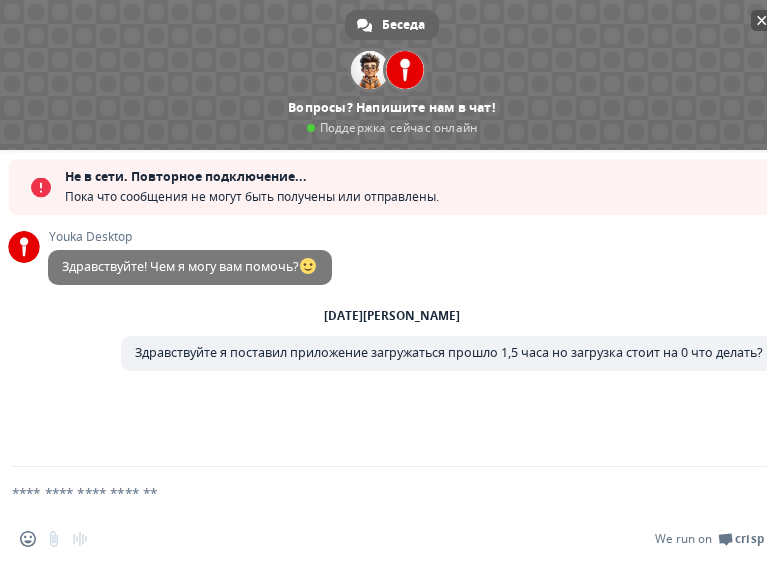 click at bounding box center (392, 75) 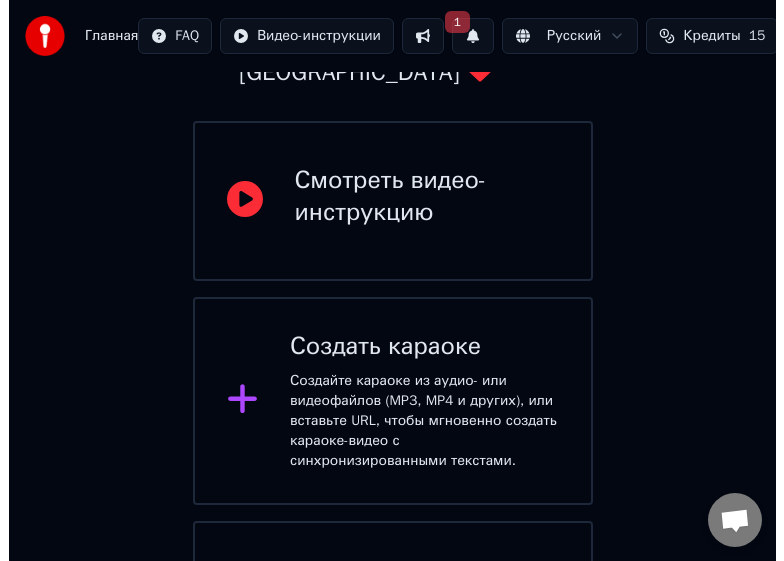 scroll, scrollTop: 166, scrollLeft: 0, axis: vertical 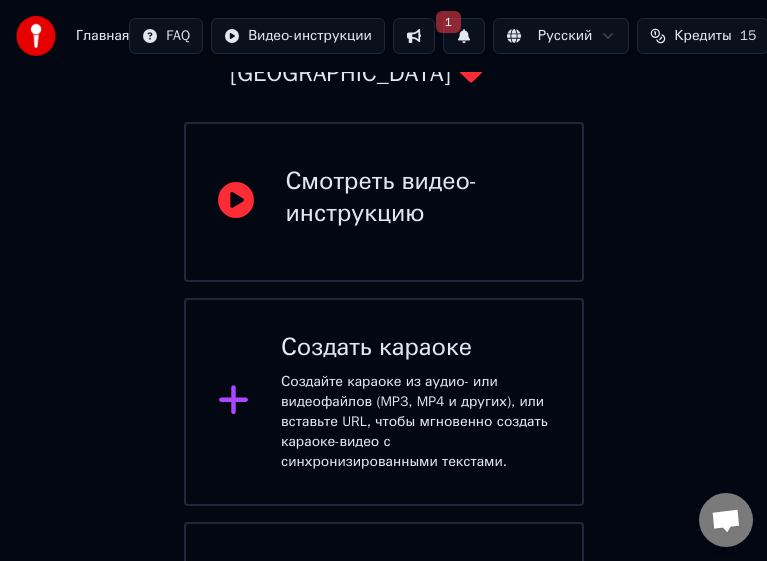 click on "Создайте караоке из аудио- или видеофайлов (MP3, MP4 и других), или вставьте URL, чтобы мгновенно создать караоке-видео с синхронизированными текстами." at bounding box center [415, 422] 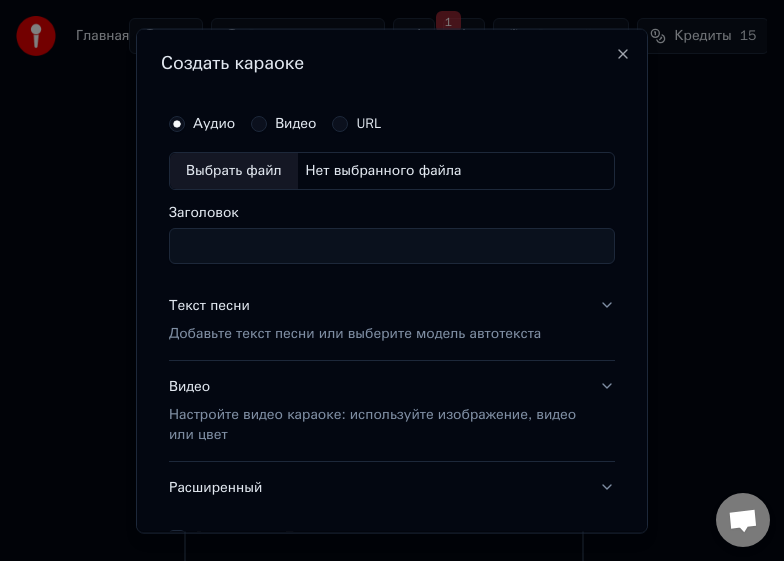 click on "Нет выбранного файла" at bounding box center (384, 170) 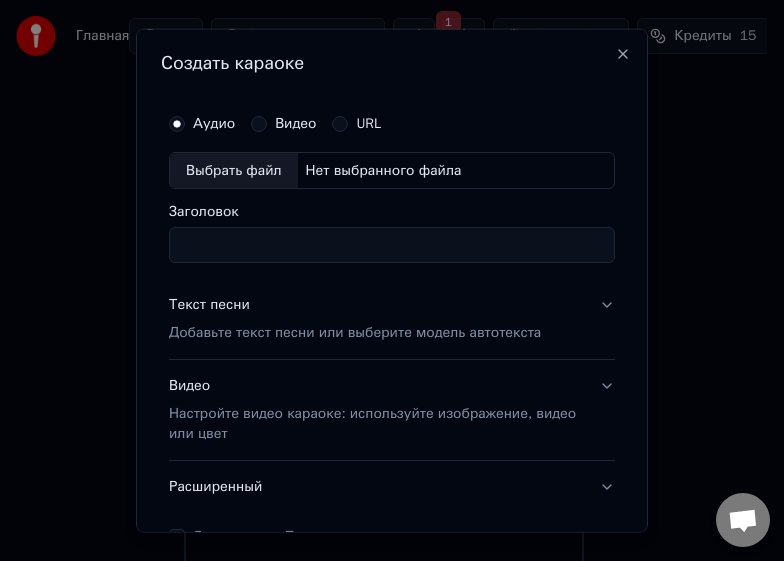 scroll, scrollTop: 121, scrollLeft: 0, axis: vertical 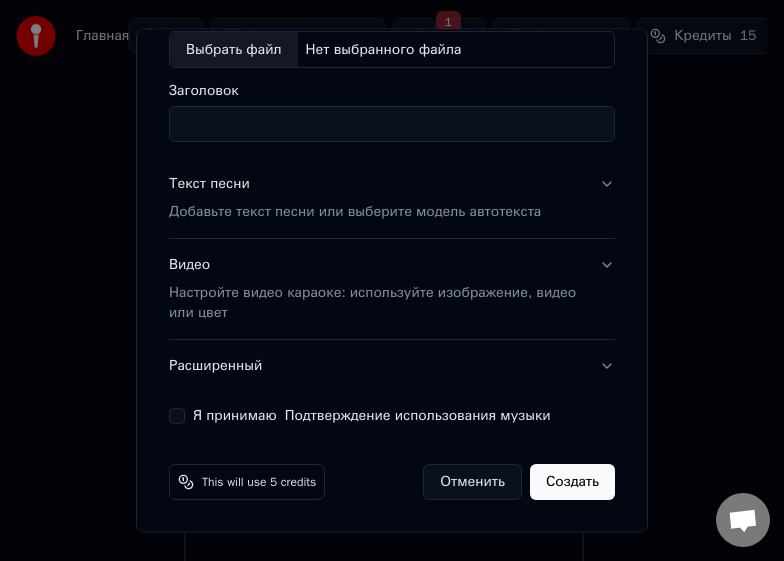 click on "Я принимаю   Подтверждение использования музыки" at bounding box center [177, 416] 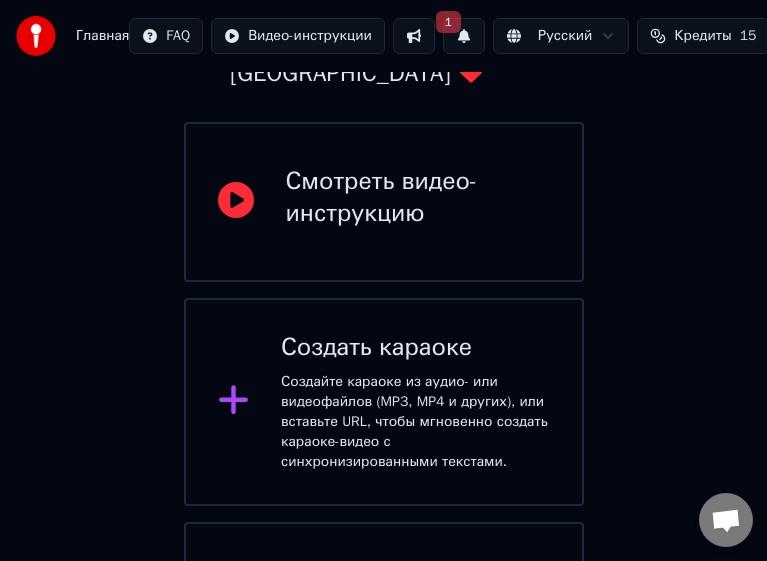 click at bounding box center (726, 520) 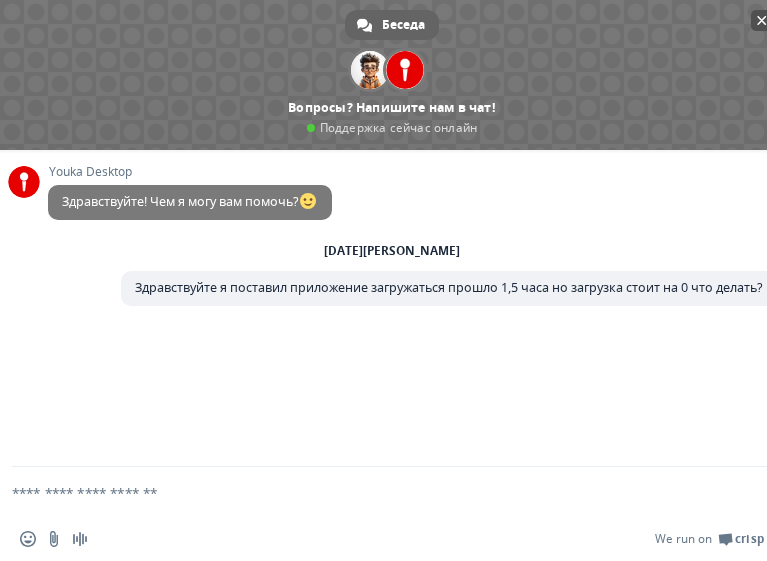 click at bounding box center [392, 75] 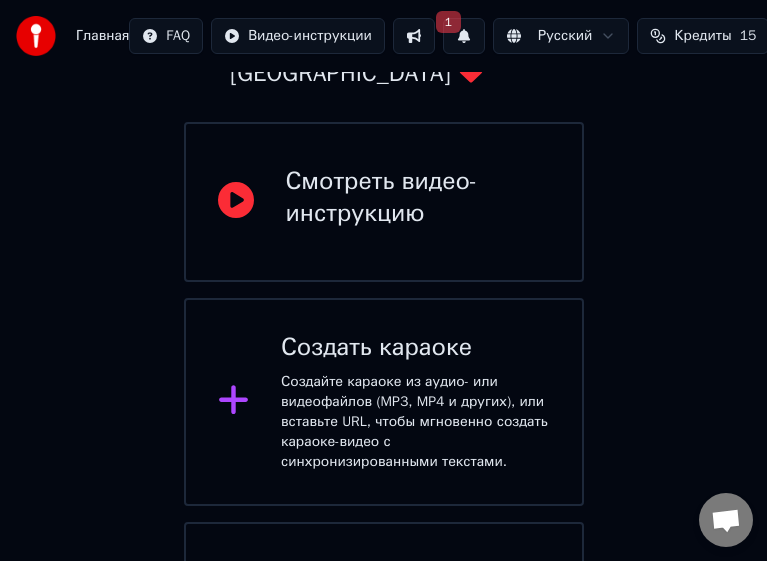 click on "Создайте караоке из аудио- или видеофайлов (MP3, MP4 и других), или вставьте URL, чтобы мгновенно создать караоке-видео с синхронизированными текстами." at bounding box center [415, 422] 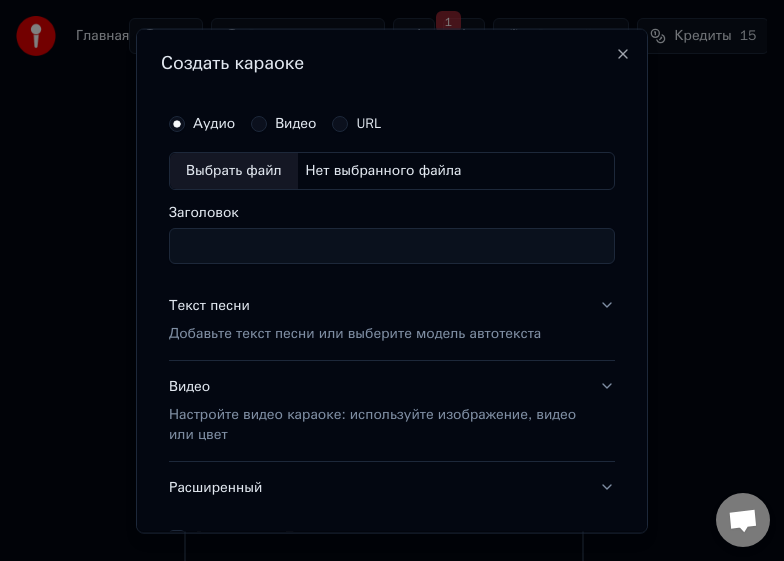 scroll, scrollTop: 121, scrollLeft: 0, axis: vertical 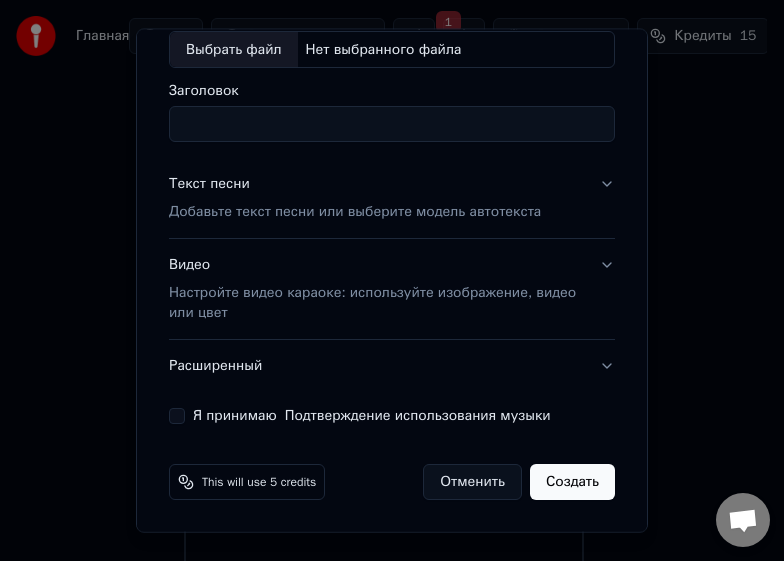 click on "Текст песни Добавьте текст песни или выберите модель автотекста" at bounding box center [392, 198] 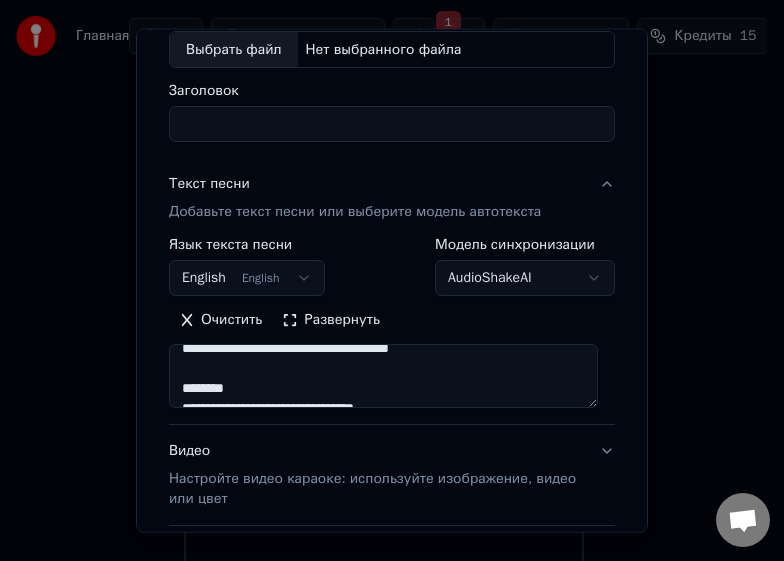 scroll, scrollTop: 594, scrollLeft: 0, axis: vertical 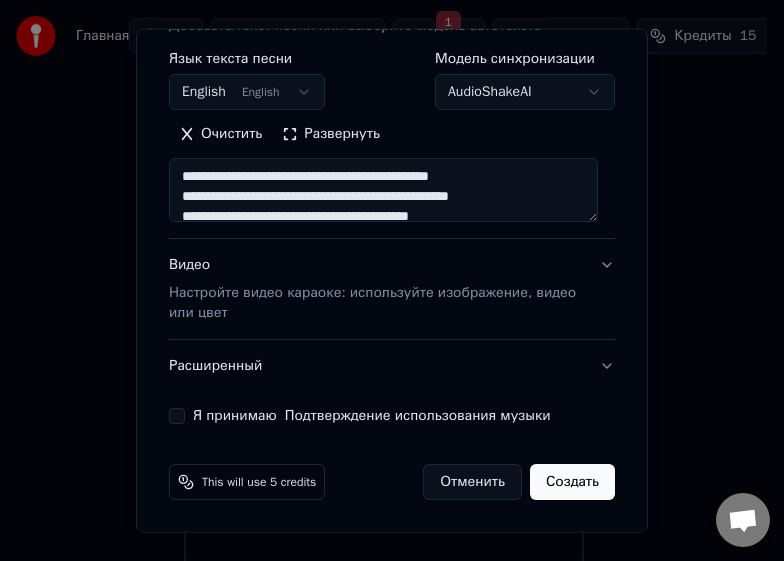 type on "**********" 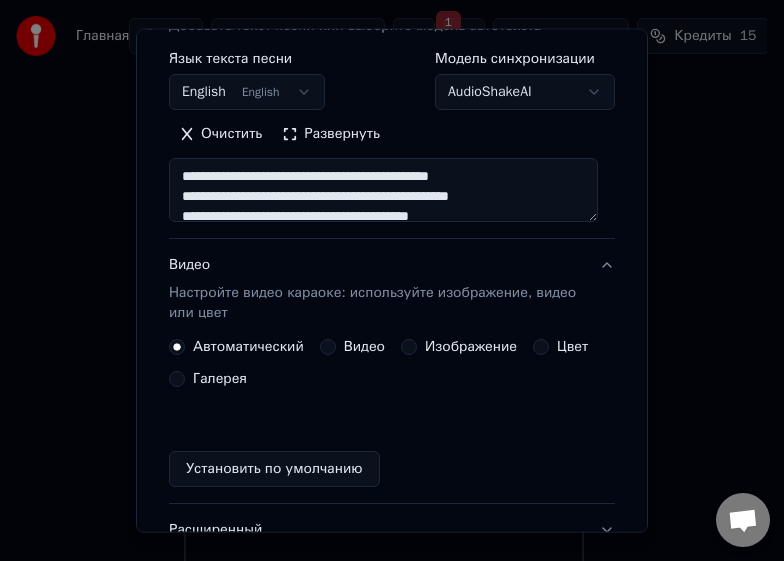 scroll, scrollTop: 285, scrollLeft: 0, axis: vertical 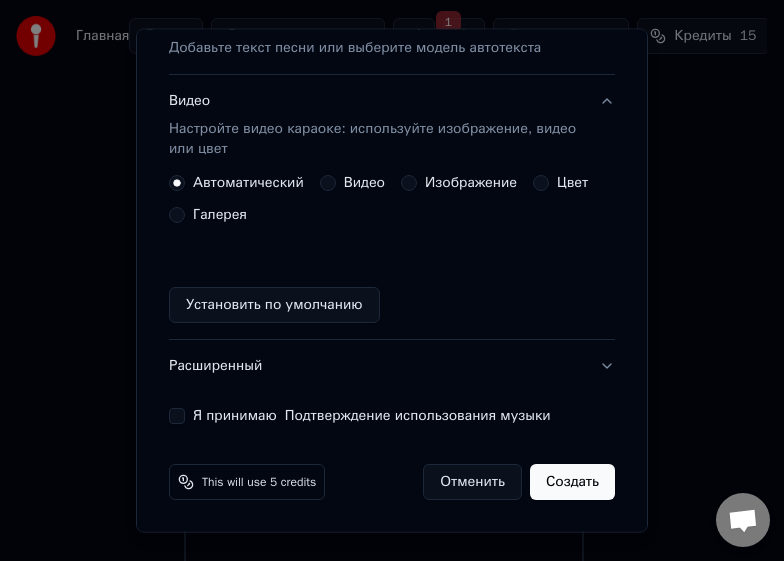click on "Галерея" at bounding box center [177, 215] 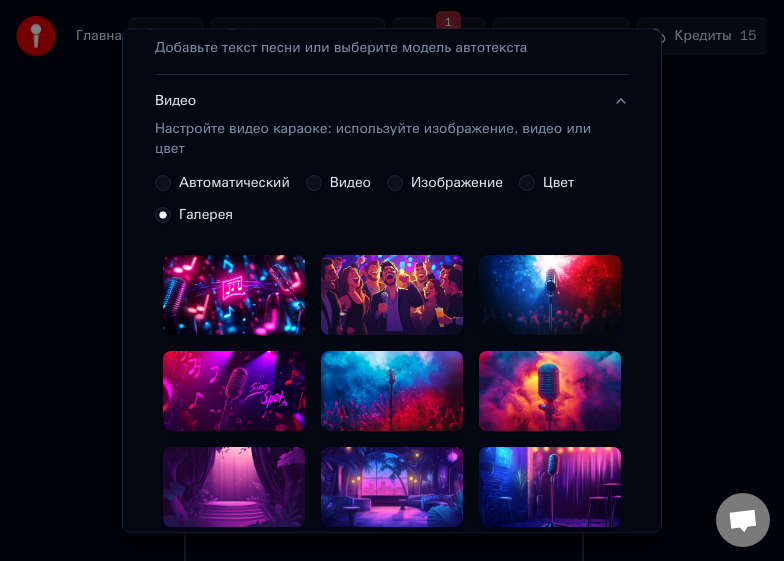 click on "Видео Настройте видео караоке: используйте изображение, видео или цвет" at bounding box center (392, 125) 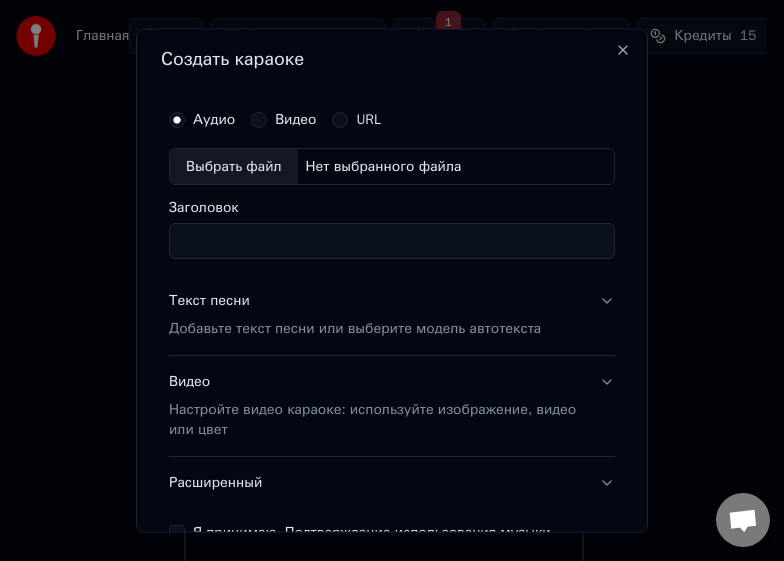 scroll, scrollTop: 0, scrollLeft: 0, axis: both 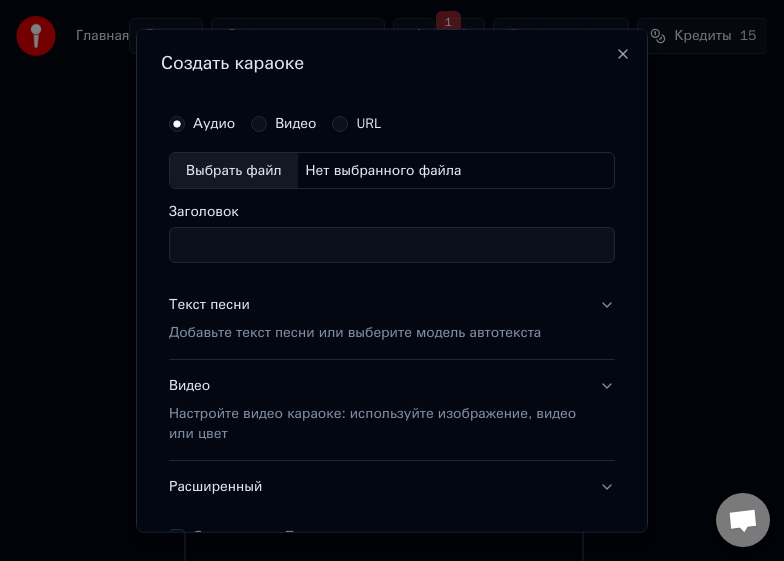 click on "Текст песни Добавьте текст песни или выберите модель автотекста" at bounding box center [392, 319] 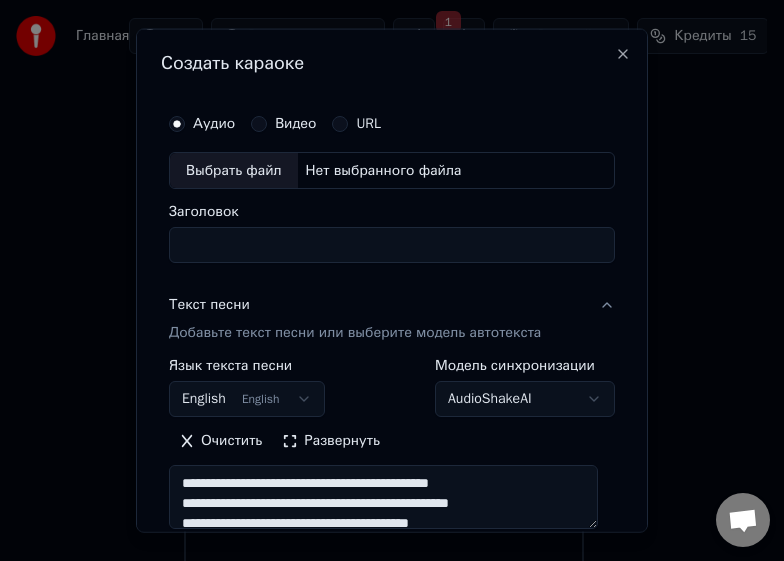 click on "Текст песни Добавьте текст песни или выберите модель автотекста" at bounding box center [392, 319] 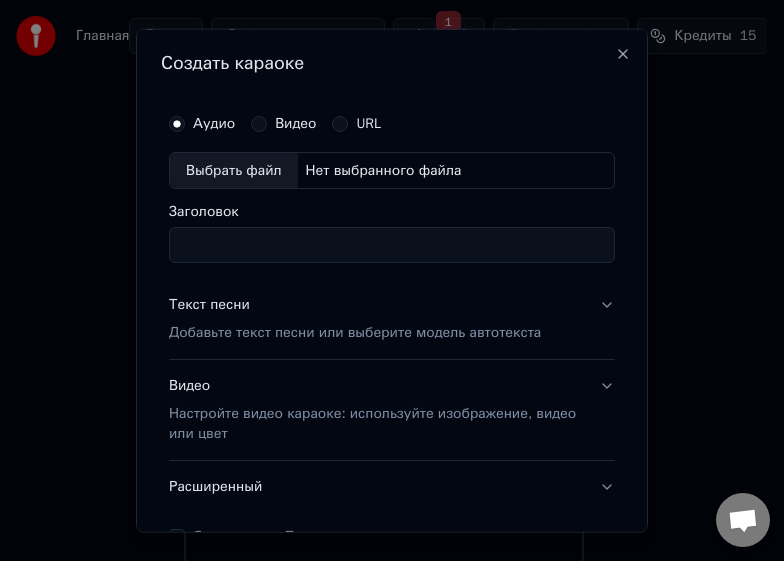 click on "Заголовок" at bounding box center [392, 245] 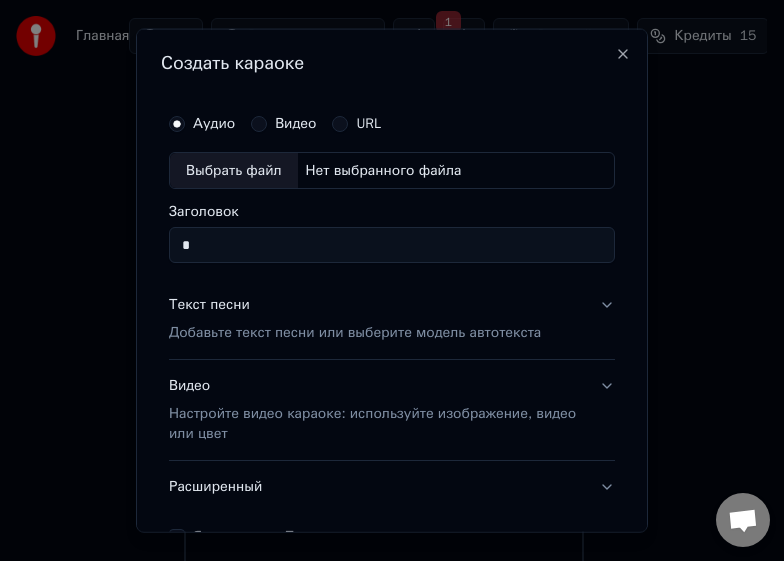 click on "*" at bounding box center (392, 245) 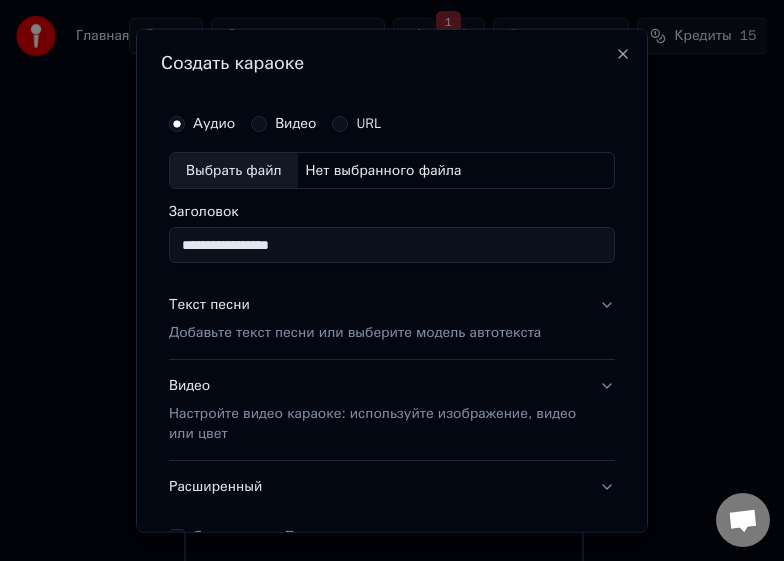 type on "**********" 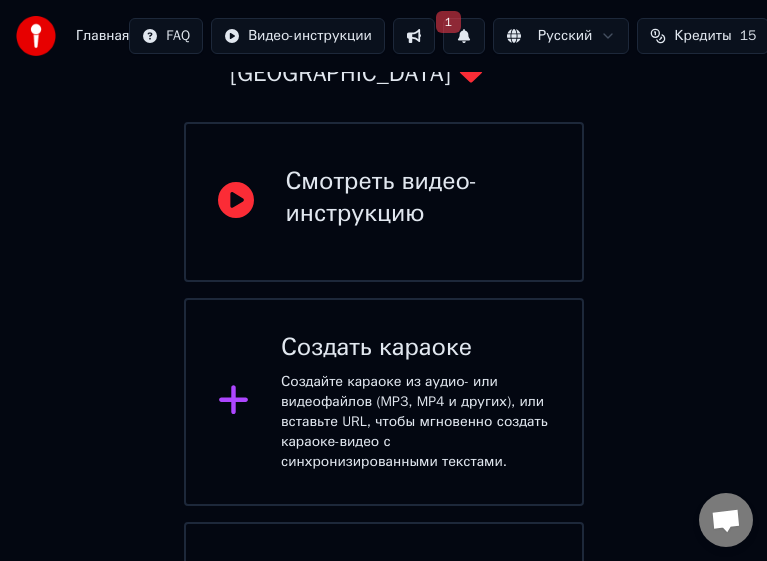 click on "Создайте караоке из аудио- или видеофайлов (MP3, MP4 и других), или вставьте URL, чтобы мгновенно создать караоке-видео с синхронизированными текстами." at bounding box center (415, 422) 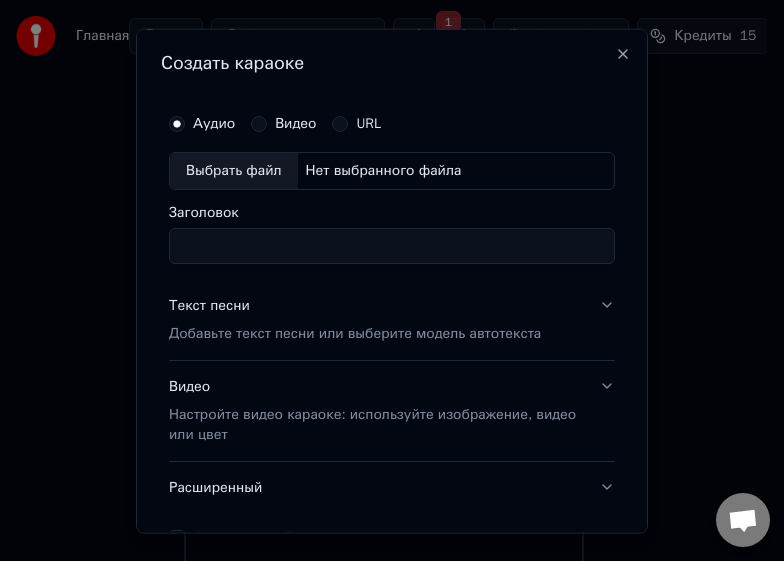 click on "Расширенный" at bounding box center (392, 487) 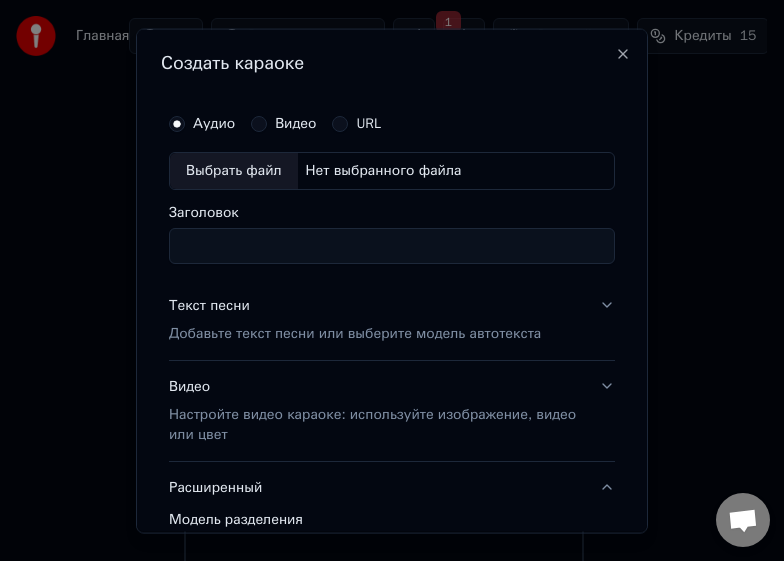 click on "Видео Настройте видео караоке: используйте изображение, видео или цвет" at bounding box center [392, 410] 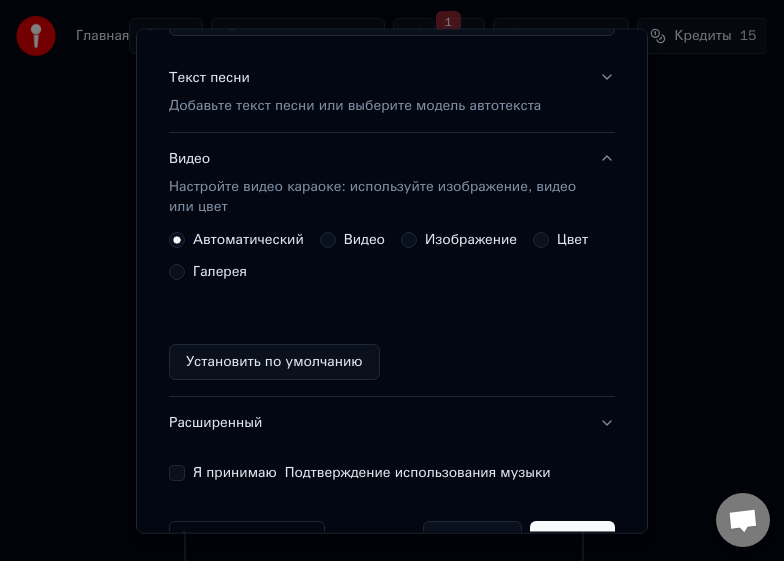 scroll, scrollTop: 238, scrollLeft: 0, axis: vertical 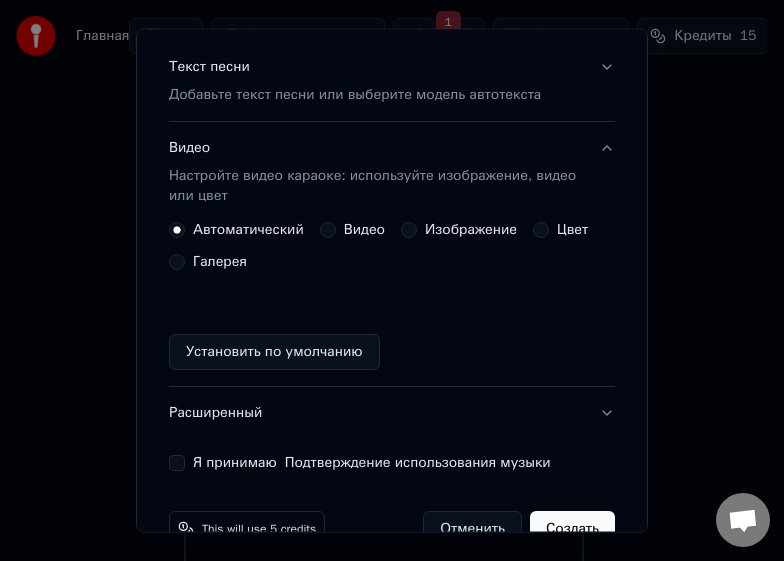 click on "Изображение" at bounding box center (459, 230) 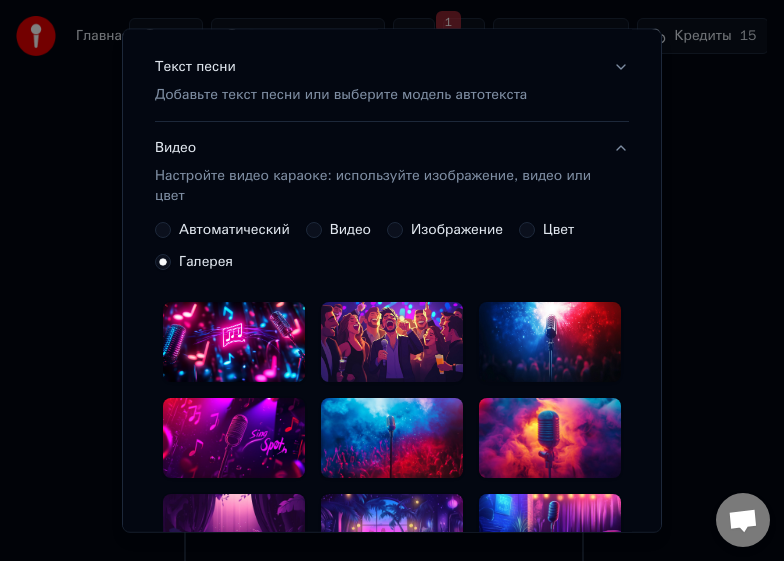 click on "Галерея" at bounding box center [206, 262] 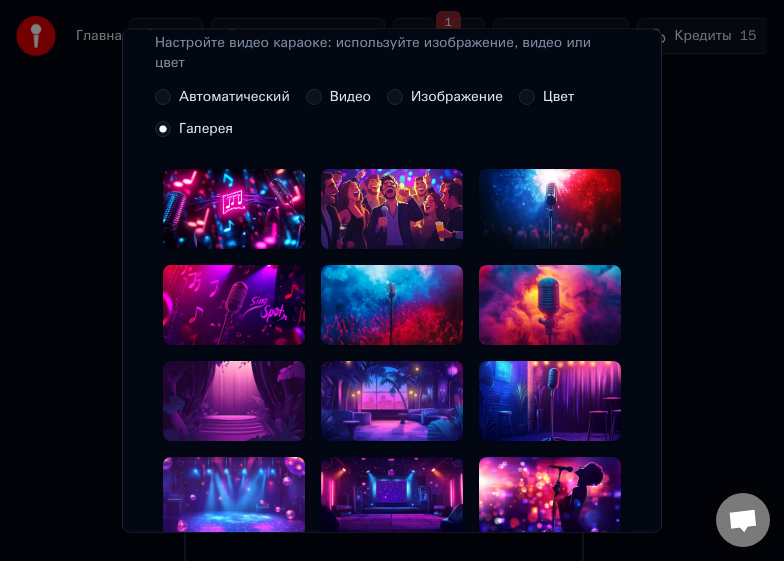 scroll, scrollTop: 372, scrollLeft: 0, axis: vertical 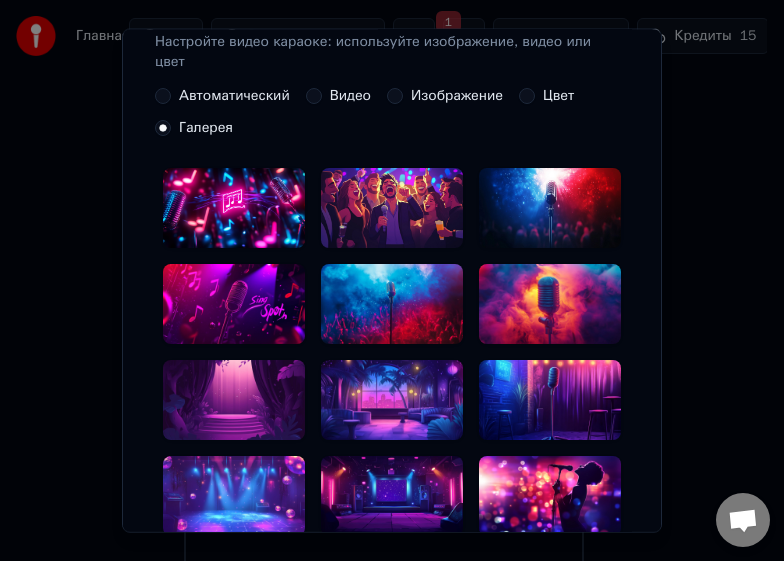 click on "Изображение" at bounding box center (395, 96) 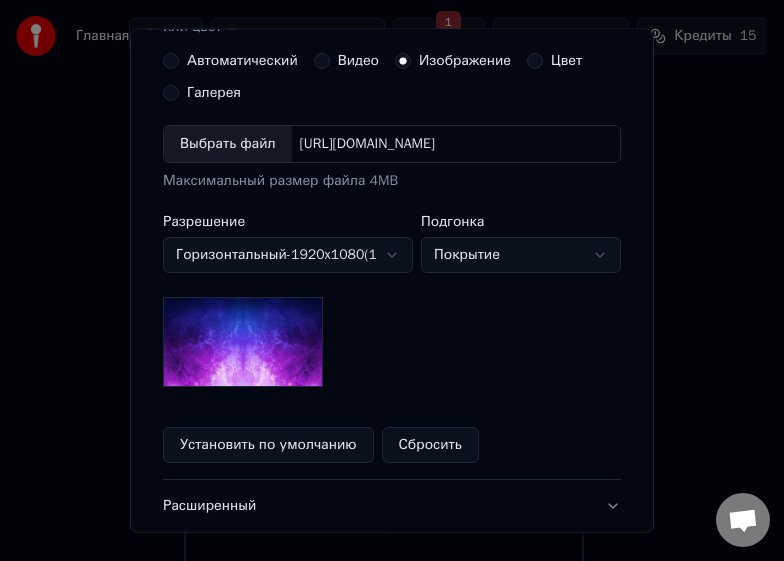 scroll, scrollTop: 422, scrollLeft: 0, axis: vertical 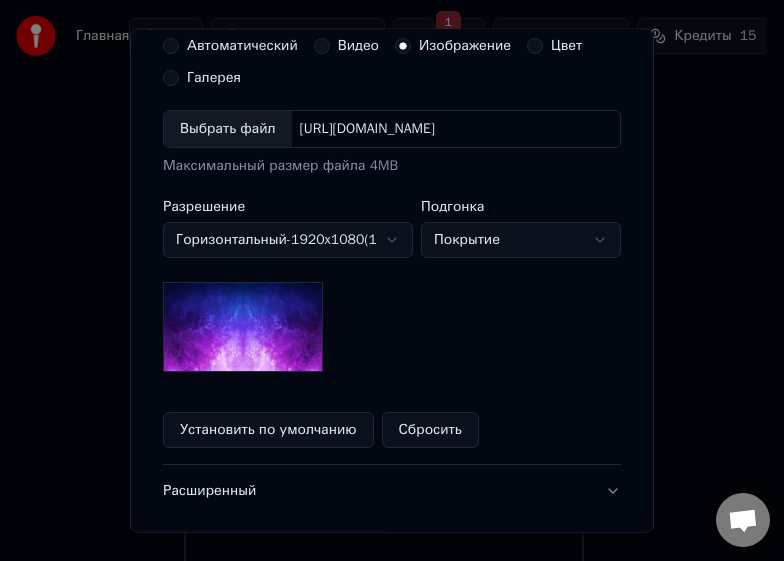 click on "Выбрать файл" at bounding box center [228, 129] 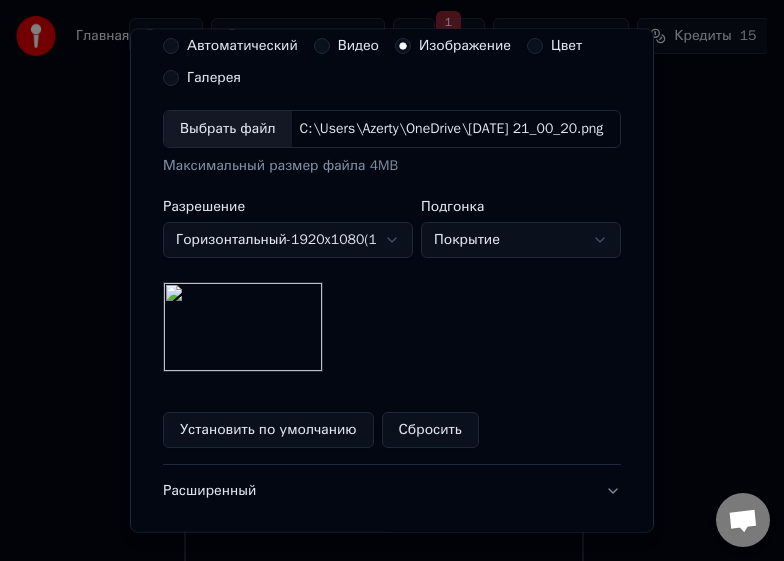 click on "Главная FAQ Видео-инструкции 1 Русский Кредиты 15 Настройки Добро пожаловать в Youka Смотреть видео-инструкцию Создать караоке Создайте караоке из аудио- или видеофайлов (MP3, MP4 и других), или вставьте URL, чтобы мгновенно создать караоке-видео с синхронизированными текстами. Youka может быть заблокирован в России Если у вас возникают проблемы при создании караоке, попробуйте использовать VPN для доступа к Youka. Беседа Adam Вопросы? Напишите нам в чат! Поддержка сейчас онлайн Оффлайн. Ты был неактивен некоторое время. Отправьте сообщение, чтобы переподключиться к чату." at bounding box center (383, 294) 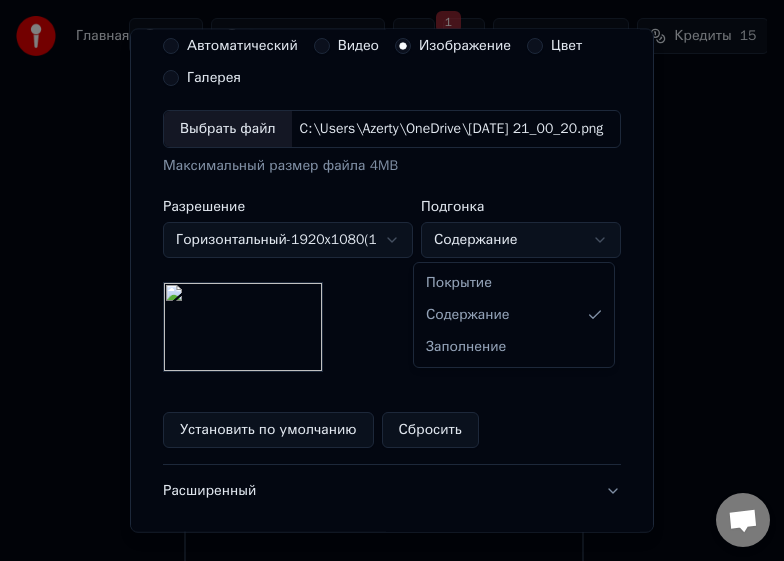 click on "Главная FAQ Видео-инструкции 1 Русский Кредиты 15 Настройки Добро пожаловать в Youka Смотреть видео-инструкцию Создать караоке Создайте караоке из аудио- или видеофайлов (MP3, MP4 и других), или вставьте URL, чтобы мгновенно создать караоке-видео с синхронизированными текстами. Youka может быть заблокирован в России Если у вас возникают проблемы при создании караоке, попробуйте использовать VPN для доступа к Youka. Беседа Adam Вопросы? Напишите нам в чат! Поддержка сейчас онлайн Оффлайн. Ты был неактивен некоторое время. Отправьте сообщение, чтобы переподключиться к чату." at bounding box center [383, 294] 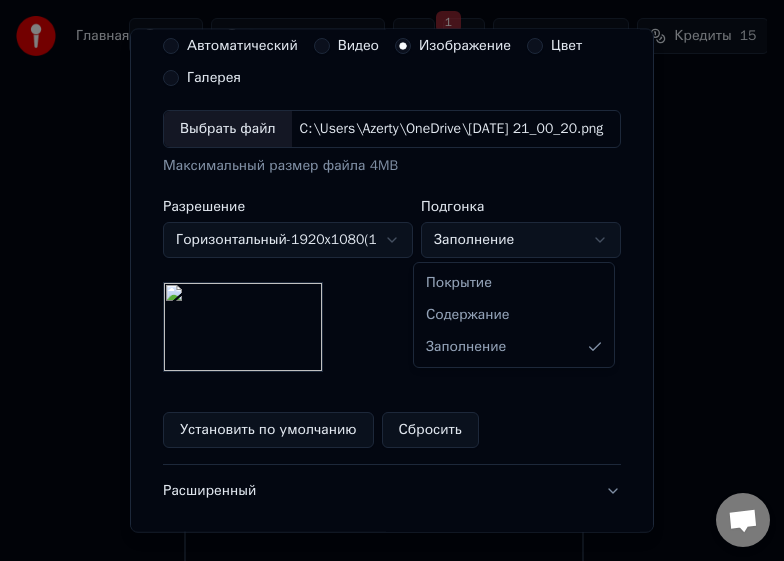 click on "Главная FAQ Видео-инструкции 1 Русский Кредиты 15 Настройки Добро пожаловать в Youka Смотреть видео-инструкцию Создать караоке Создайте караоке из аудио- или видеофайлов (MP3, MP4 и других), или вставьте URL, чтобы мгновенно создать караоке-видео с синхронизированными текстами. Youka может быть заблокирован в России Если у вас возникают проблемы при создании караоке, попробуйте использовать VPN для доступа к Youka. Беседа Adam Вопросы? Напишите нам в чат! Поддержка сейчас онлайн Оффлайн. Ты был неактивен некоторое время. Отправьте сообщение, чтобы переподключиться к чату." at bounding box center (383, 294) 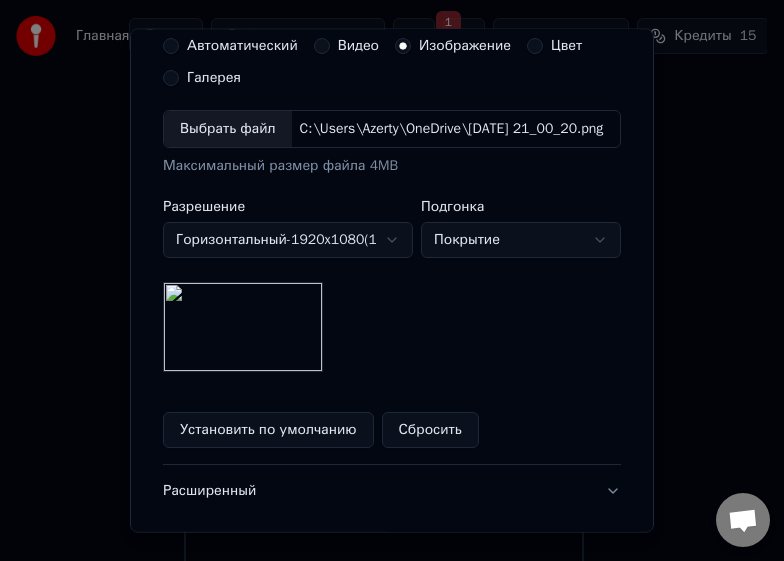 click on "Главная FAQ Видео-инструкции 1 Русский Кредиты 15 Настройки Добро пожаловать в Youka Смотреть видео-инструкцию Создать караоке Создайте караоке из аудио- или видеофайлов (MP3, MP4 и других), или вставьте URL, чтобы мгновенно создать караоке-видео с синхронизированными текстами. Youka может быть заблокирован в России Если у вас возникают проблемы при создании караоке, попробуйте использовать VPN для доступа к Youka. Беседа Adam Вопросы? Напишите нам в чат! Поддержка сейчас онлайн Оффлайн. Ты был неактивен некоторое время. Отправьте сообщение, чтобы переподключиться к чату." at bounding box center [383, 294] 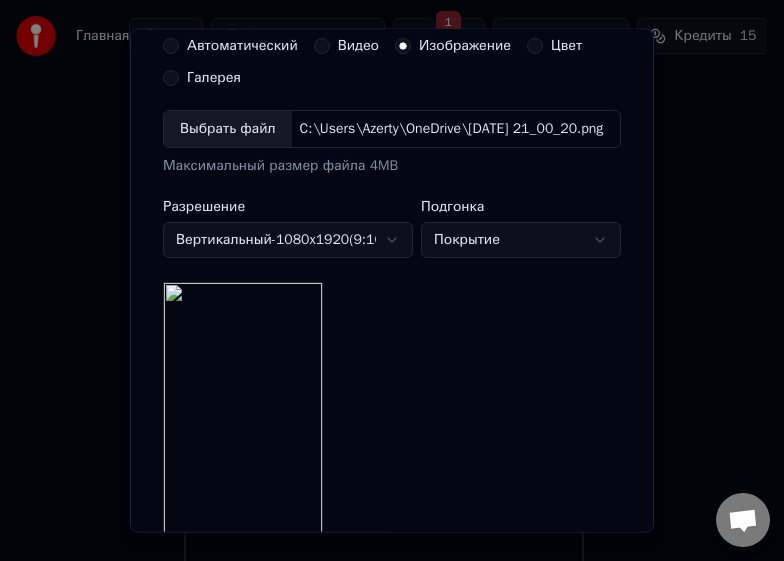click on "Главная FAQ Видео-инструкции 1 Русский Кредиты 15 Настройки Добро пожаловать в Youka Смотреть видео-инструкцию Создать караоке Создайте караоке из аудио- или видеофайлов (MP3, MP4 и других), или вставьте URL, чтобы мгновенно создать караоке-видео с синхронизированными текстами. Youka может быть заблокирован в России Если у вас возникают проблемы при создании караоке, попробуйте использовать VPN для доступа к Youka. Беседа Adam Вопросы? Напишите нам в чат! Поддержка сейчас онлайн Оффлайн. Ты был неактивен некоторое время. Отправьте сообщение, чтобы переподключиться к чату." at bounding box center (383, 294) 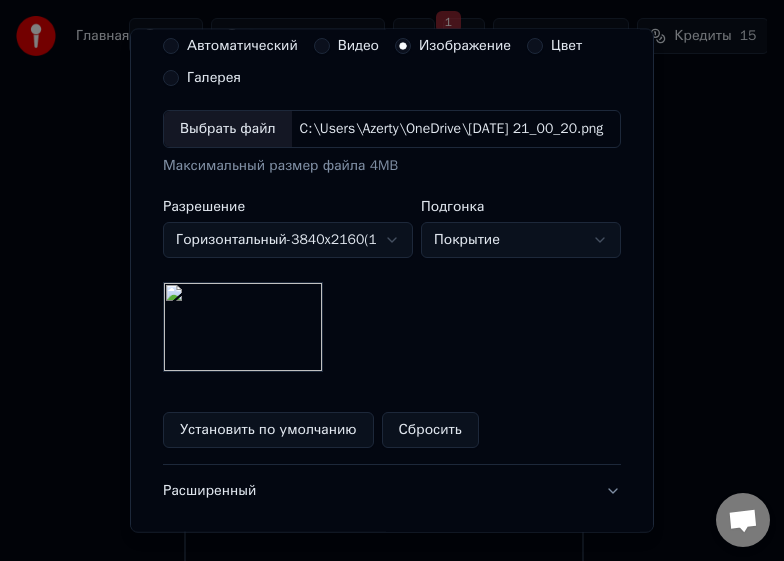 click on "Главная FAQ Видео-инструкции 1 Русский Кредиты 15 Настройки Добро пожаловать в Youka Смотреть видео-инструкцию Создать караоке Создайте караоке из аудио- или видеофайлов (MP3, MP4 и других), или вставьте URL, чтобы мгновенно создать караоке-видео с синхронизированными текстами. Youka может быть заблокирован в России Если у вас возникают проблемы при создании караоке, попробуйте использовать VPN для доступа к Youka. Беседа Adam Вопросы? Напишите нам в чат! Поддержка сейчас онлайн Оффлайн. Ты был неактивен некоторое время. Отправьте сообщение, чтобы переподключиться к чату." at bounding box center (383, 294) 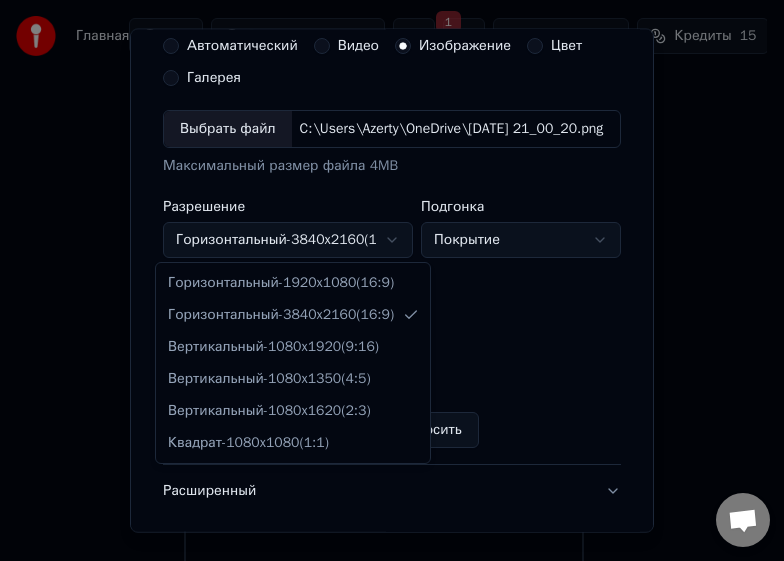 select on "*********" 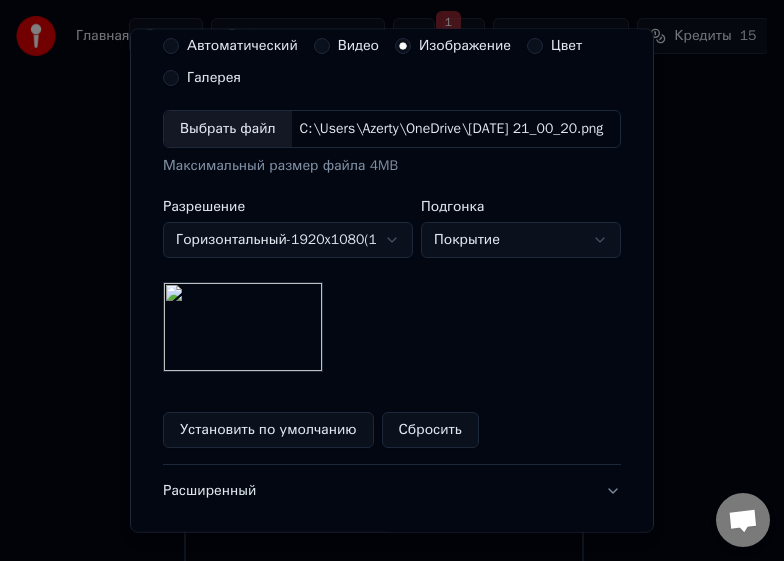 scroll, scrollTop: 547, scrollLeft: 0, axis: vertical 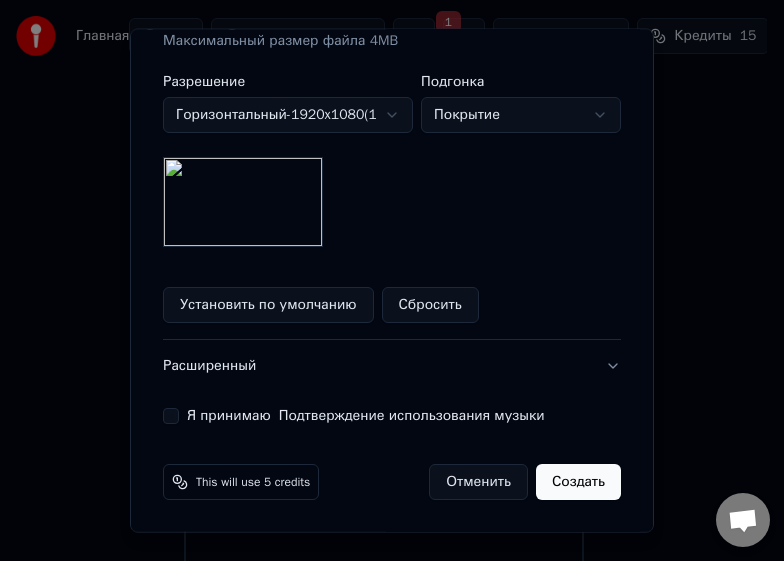 click on "Установить по умолчанию" at bounding box center (268, 305) 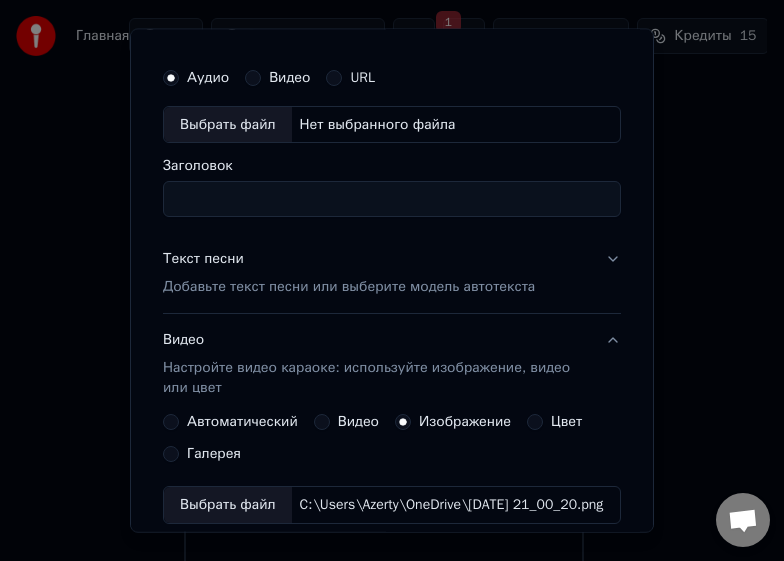 scroll, scrollTop: 45, scrollLeft: 0, axis: vertical 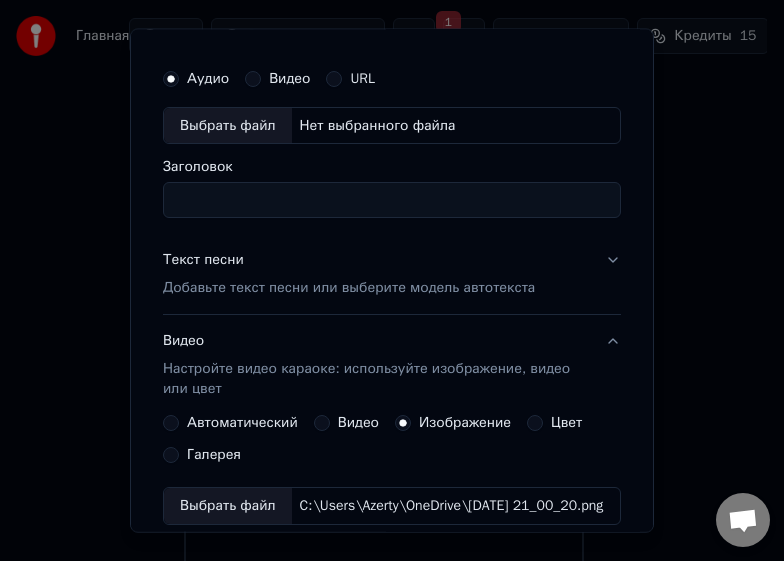click on "Выбрать файл" at bounding box center [228, 125] 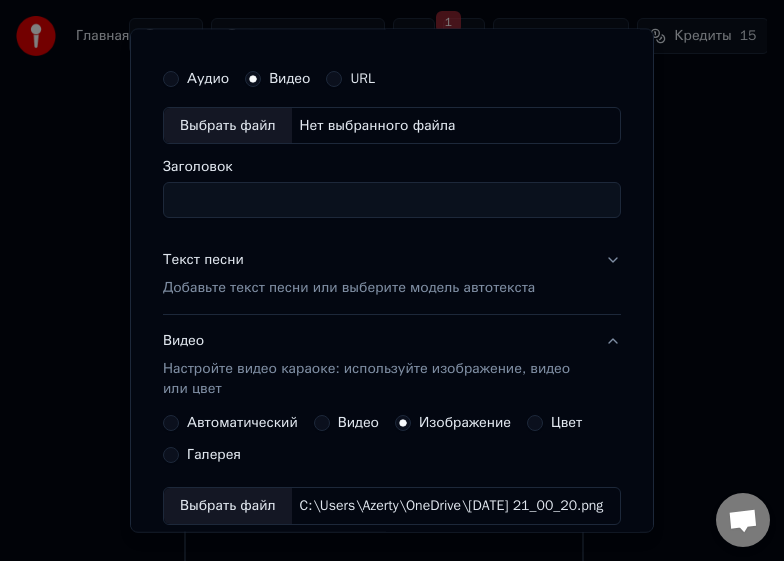 click on "Выбрать файл" at bounding box center (228, 125) 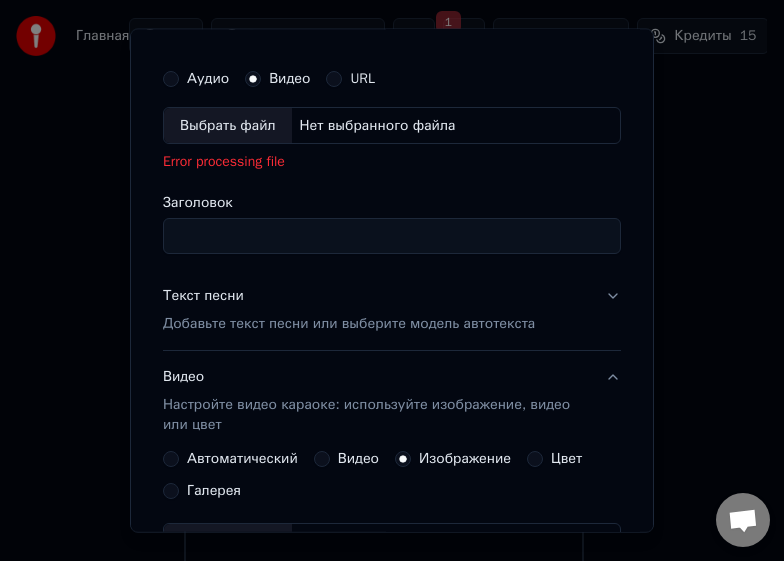 click on "Выбрать файл" at bounding box center (228, 125) 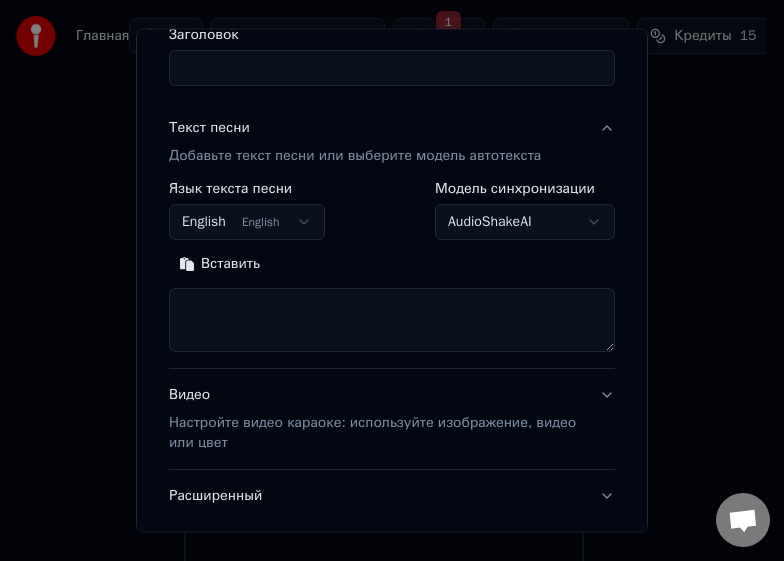 scroll, scrollTop: 214, scrollLeft: 0, axis: vertical 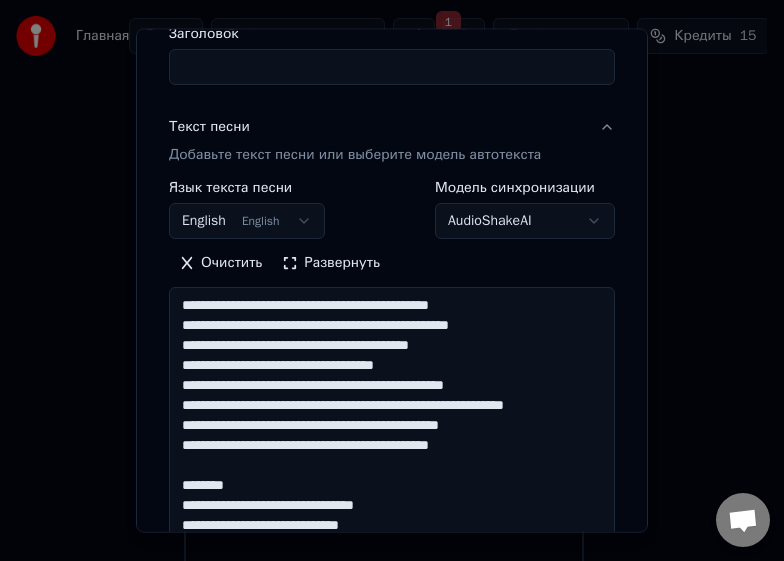 type on "**********" 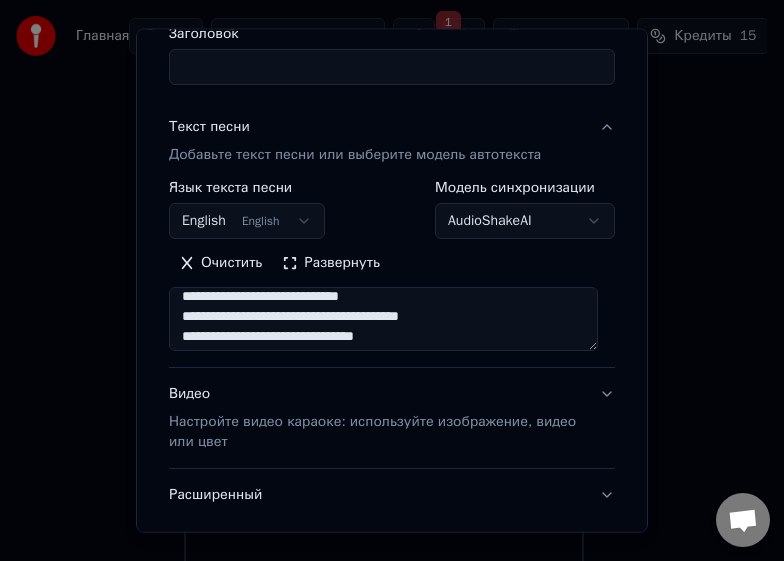 scroll, scrollTop: 552, scrollLeft: 0, axis: vertical 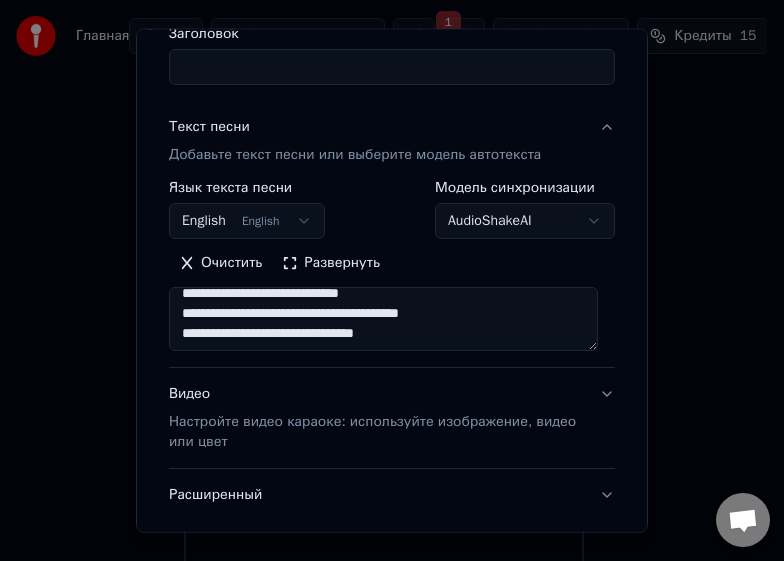 click on "Настройте видео караоке: используйте изображение, видео или цвет" at bounding box center [376, 432] 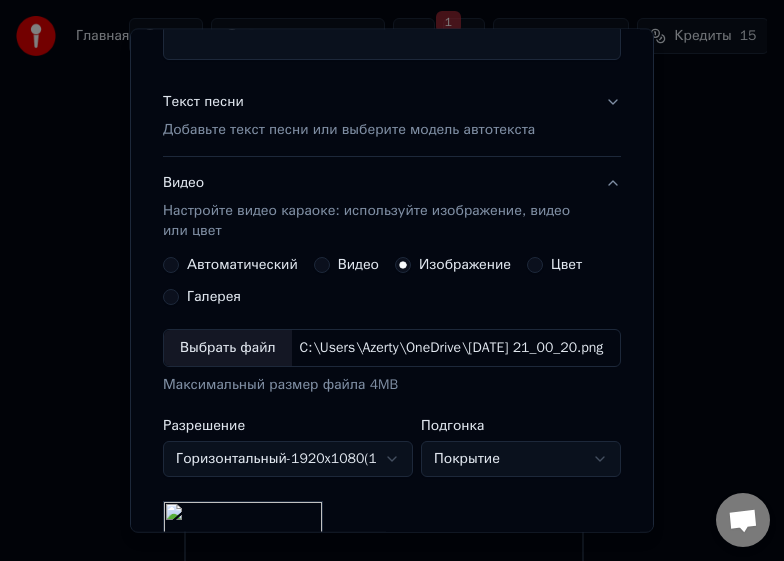 scroll, scrollTop: 0, scrollLeft: 0, axis: both 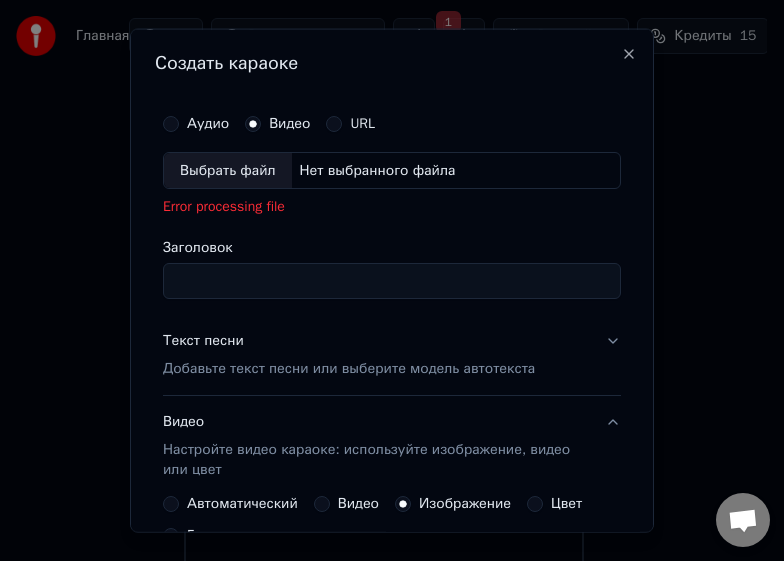 click on "URL" at bounding box center (334, 123) 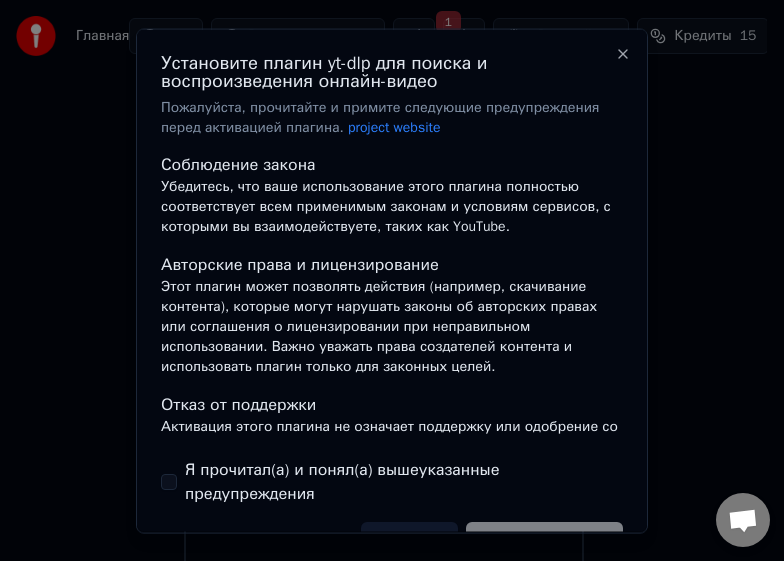 click on "Я прочитал(а) и понял(а) вышеуказанные предупреждения" at bounding box center (392, 482) 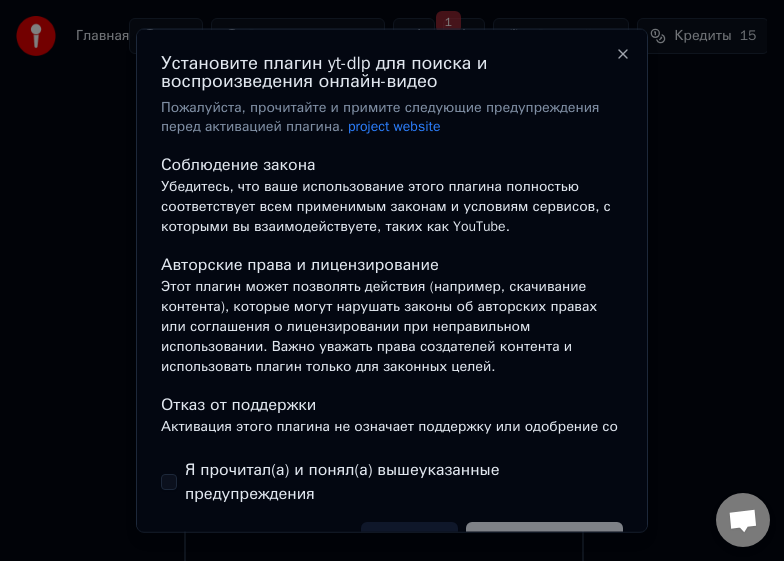 click on "Я прочитал(а) и понял(а) вышеуказанные предупреждения" at bounding box center (169, 482) 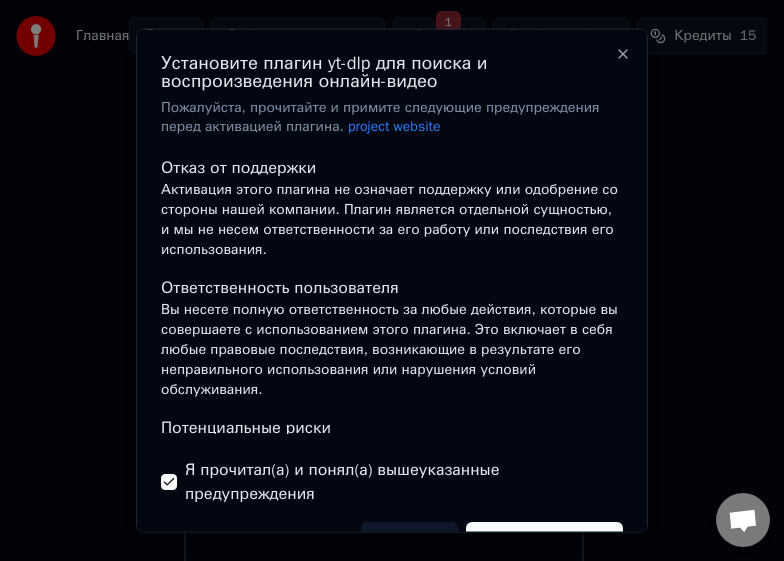 scroll, scrollTop: 239, scrollLeft: 0, axis: vertical 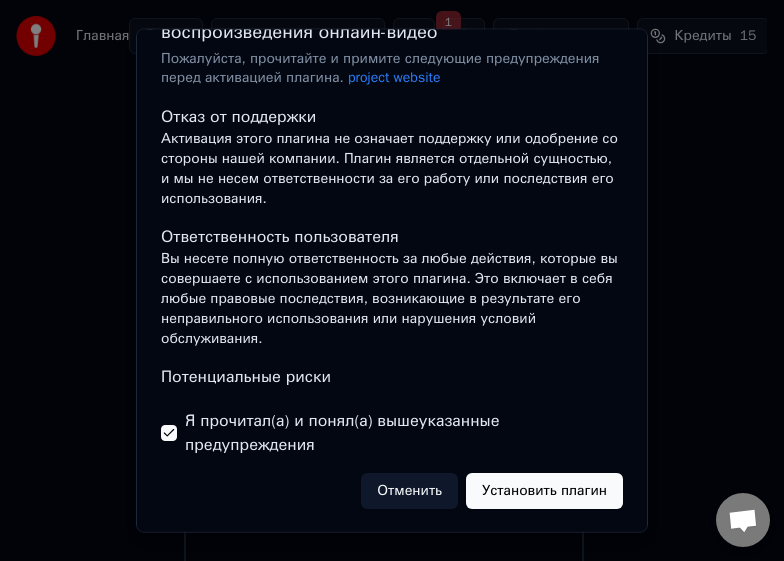 click on "Установить плагин" at bounding box center [544, 491] 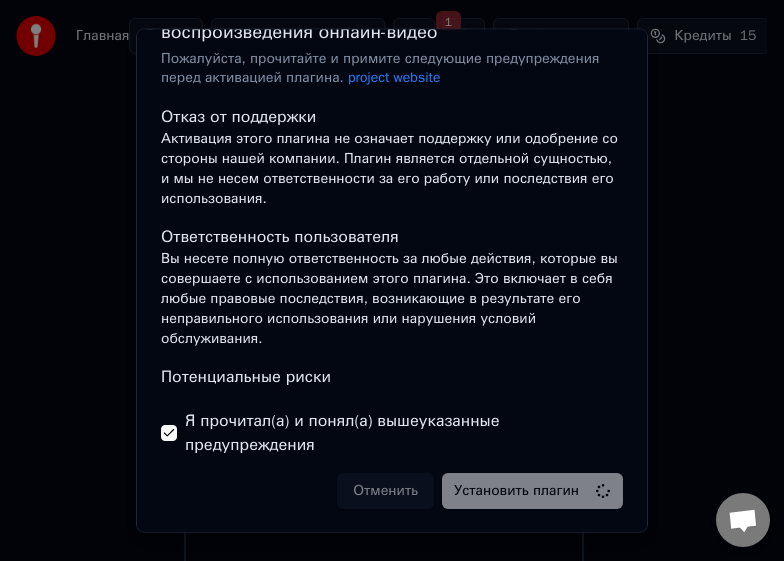 scroll, scrollTop: 0, scrollLeft: 0, axis: both 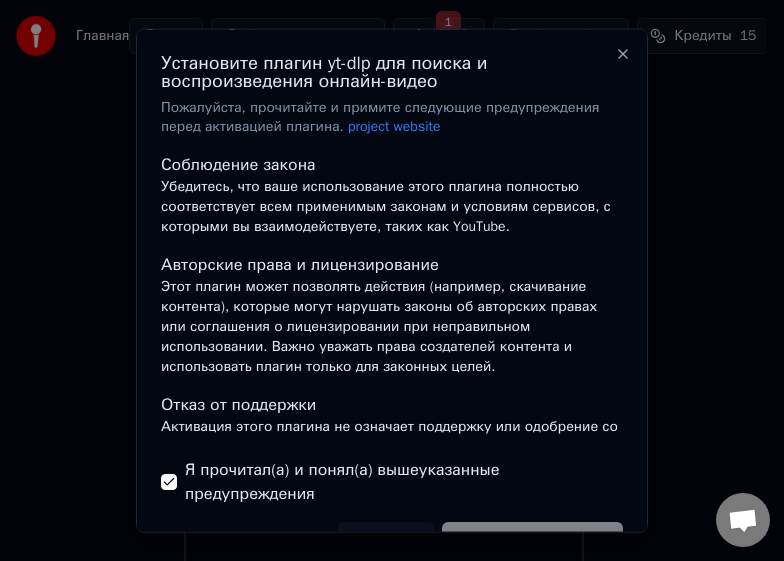 click at bounding box center [392, 280] 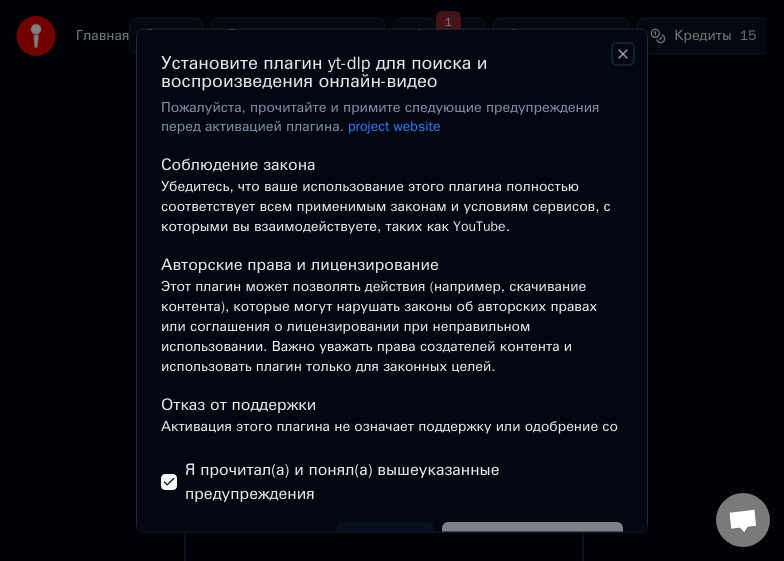 click on "Close" at bounding box center (623, 53) 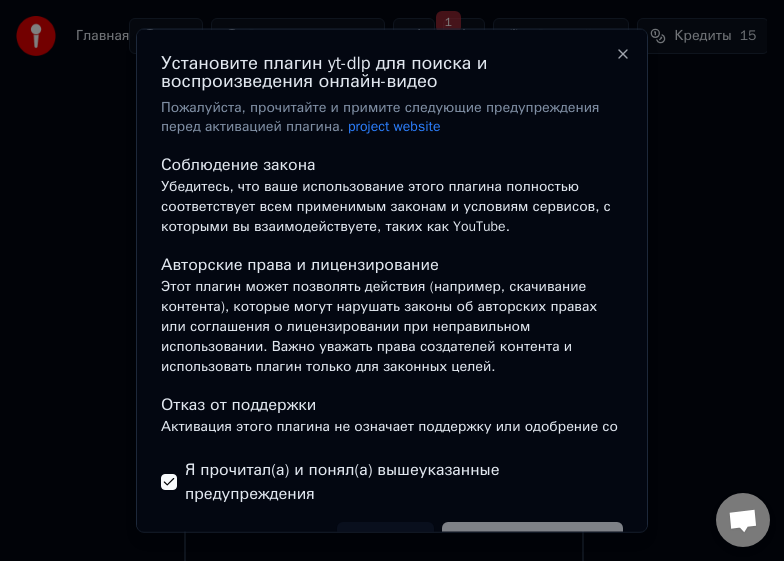 click at bounding box center [392, 280] 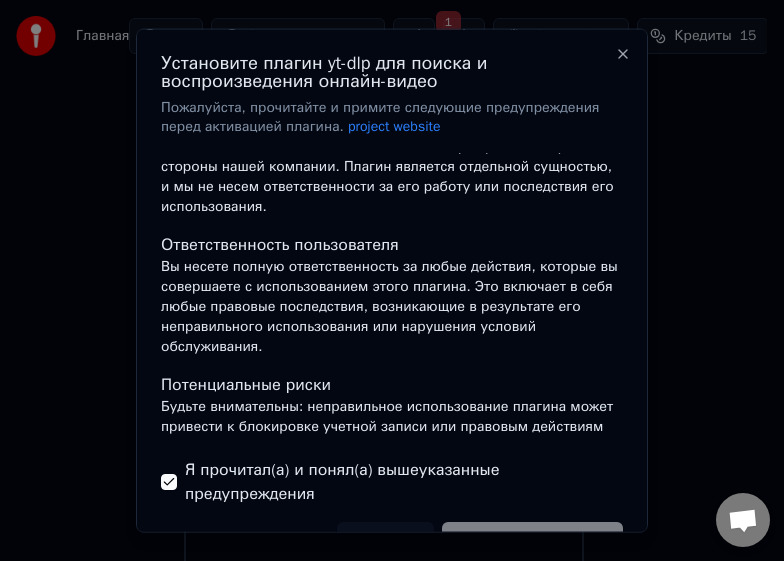 scroll, scrollTop: 281, scrollLeft: 0, axis: vertical 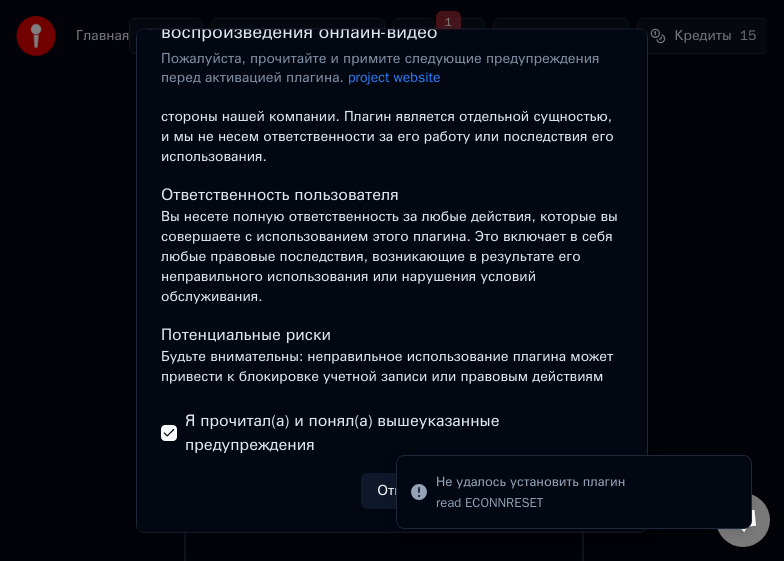 click at bounding box center [392, 280] 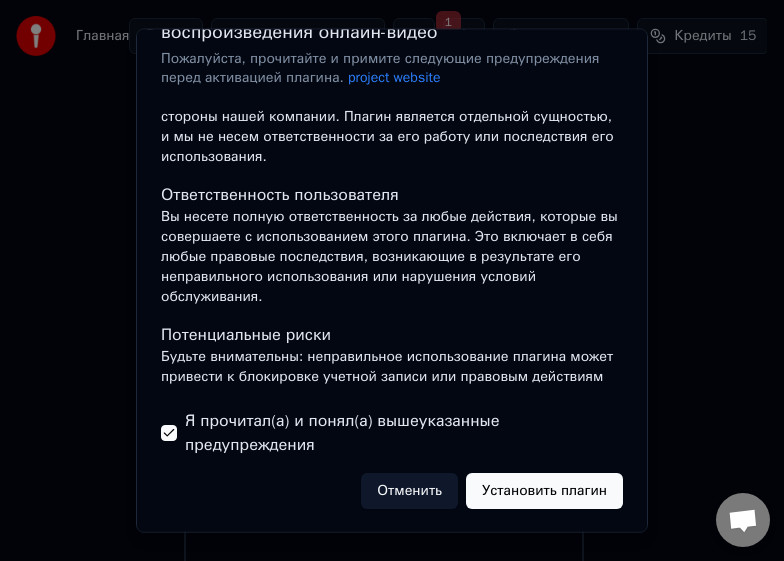 click on "Отменить" at bounding box center (409, 491) 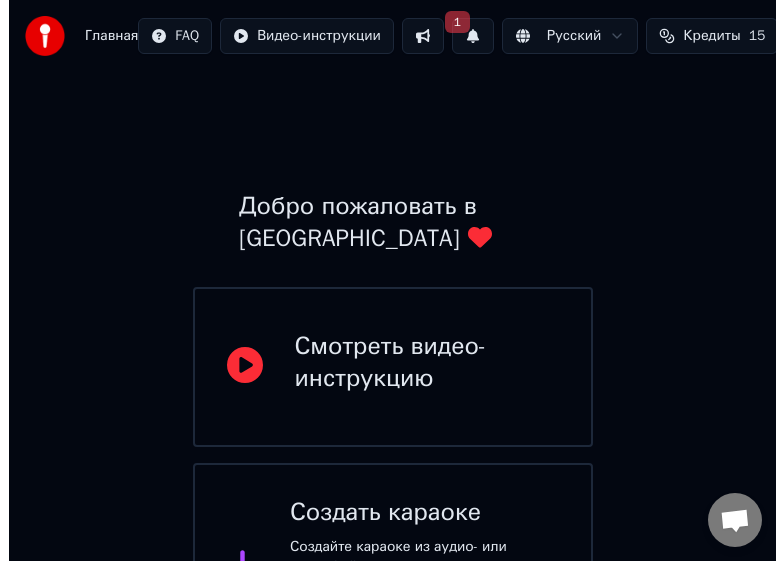 scroll, scrollTop: 327, scrollLeft: 0, axis: vertical 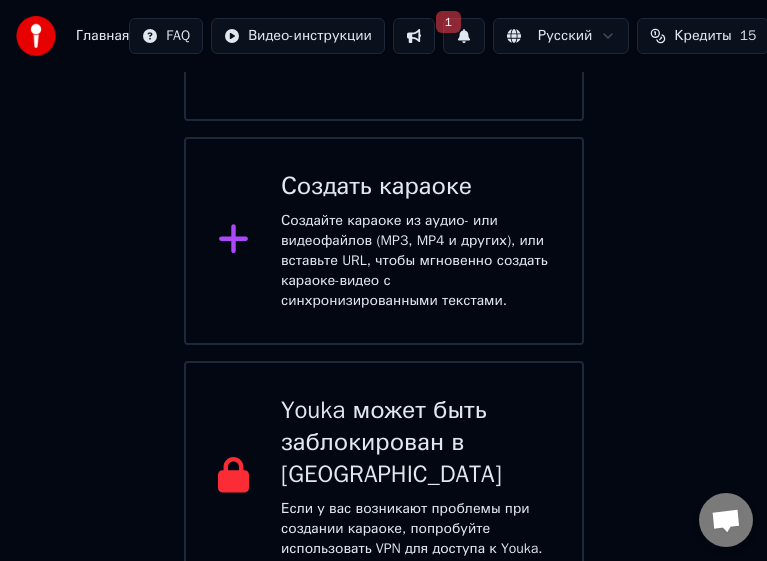 click on "Создайте караоке из аудио- или видеофайлов (MP3, MP4 и других), или вставьте URL, чтобы мгновенно создать караоке-видео с синхронизированными текстами." at bounding box center (415, 261) 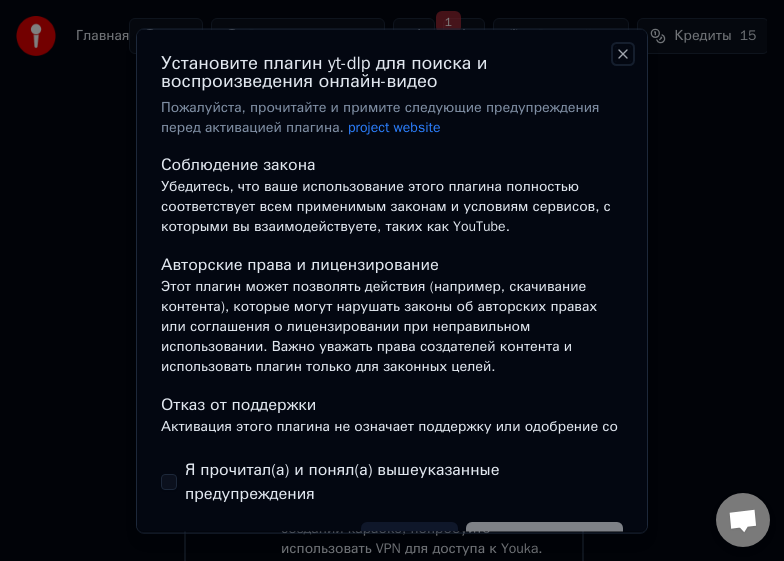 click on "Close" at bounding box center (623, 53) 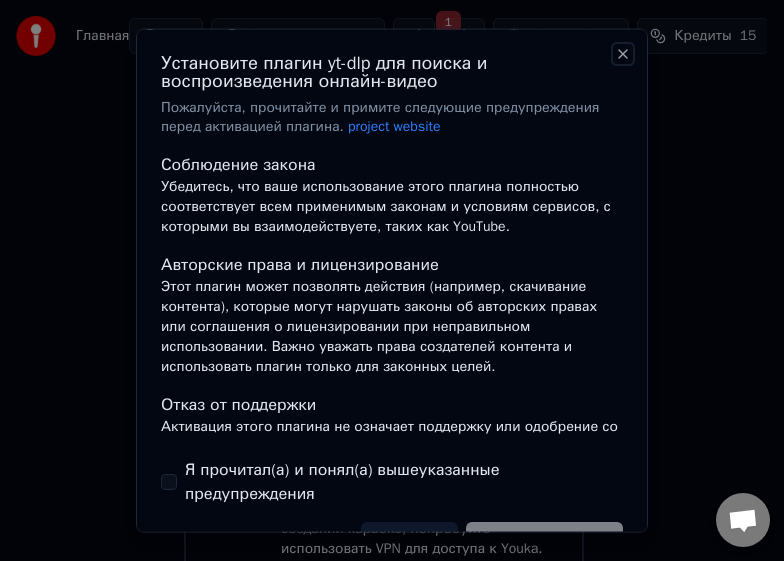 click on "Close" at bounding box center (623, 53) 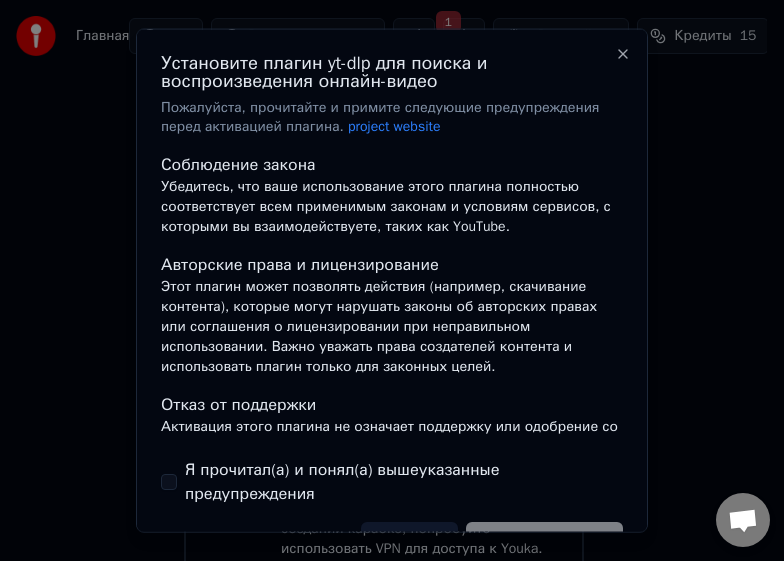 click at bounding box center (392, 280) 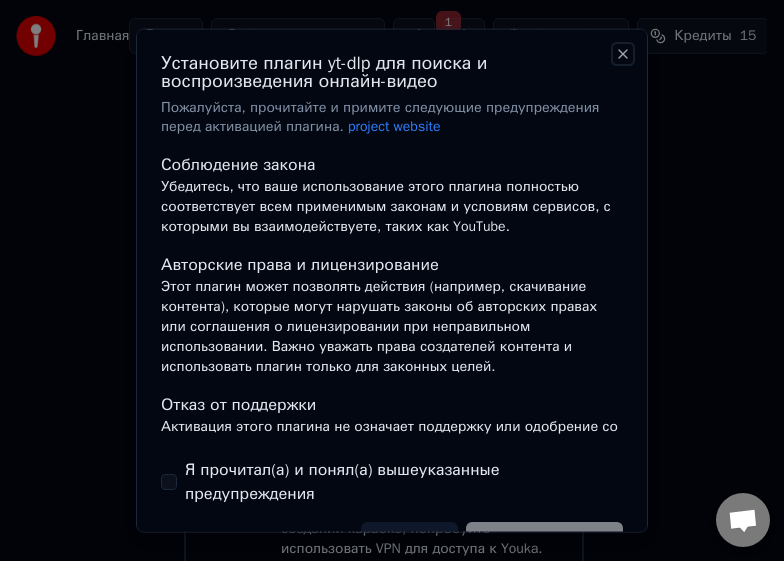 click on "Close" at bounding box center [623, 53] 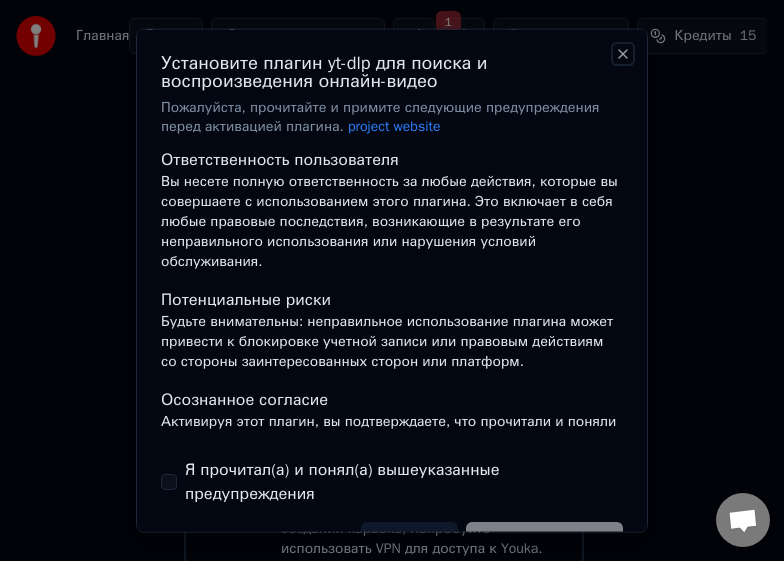 scroll, scrollTop: 403, scrollLeft: 0, axis: vertical 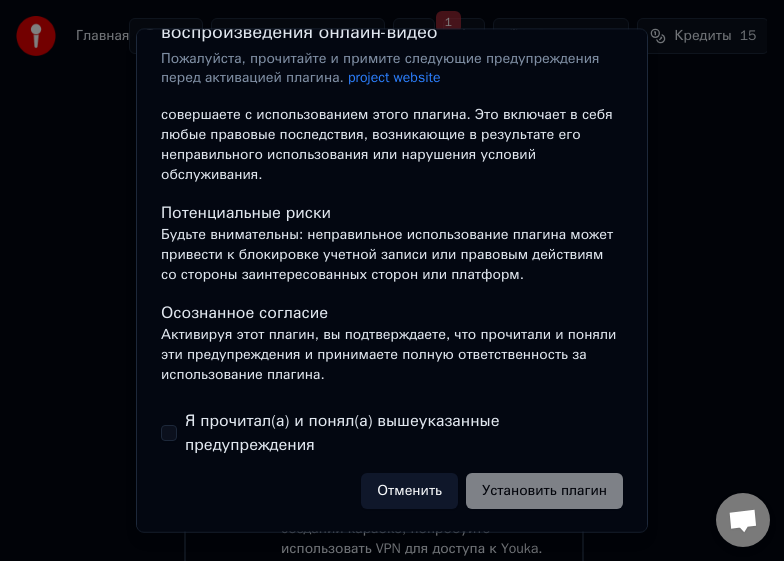 click on "Отменить" at bounding box center (409, 491) 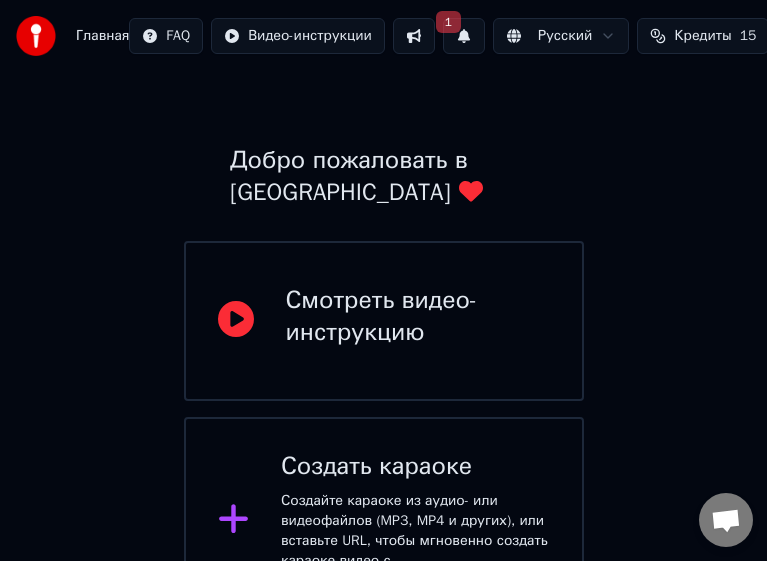 scroll, scrollTop: 0, scrollLeft: 0, axis: both 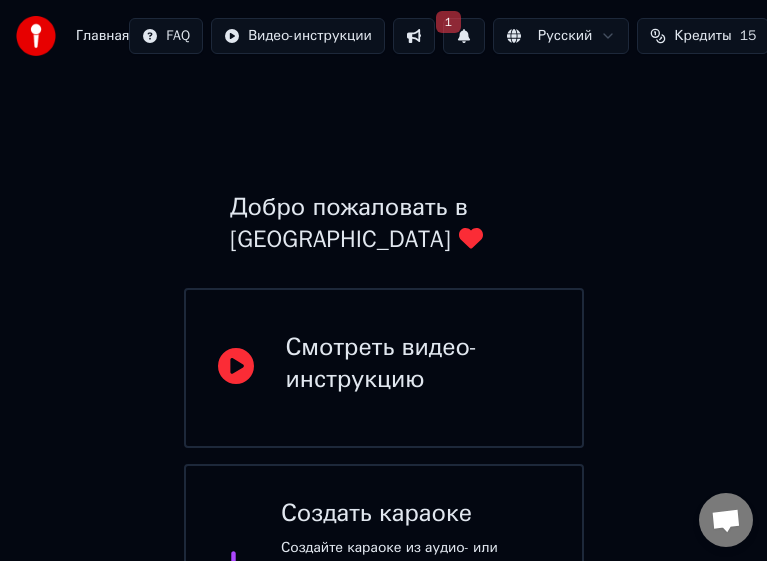 click on "Смотреть видео-инструкцию" at bounding box center [418, 364] 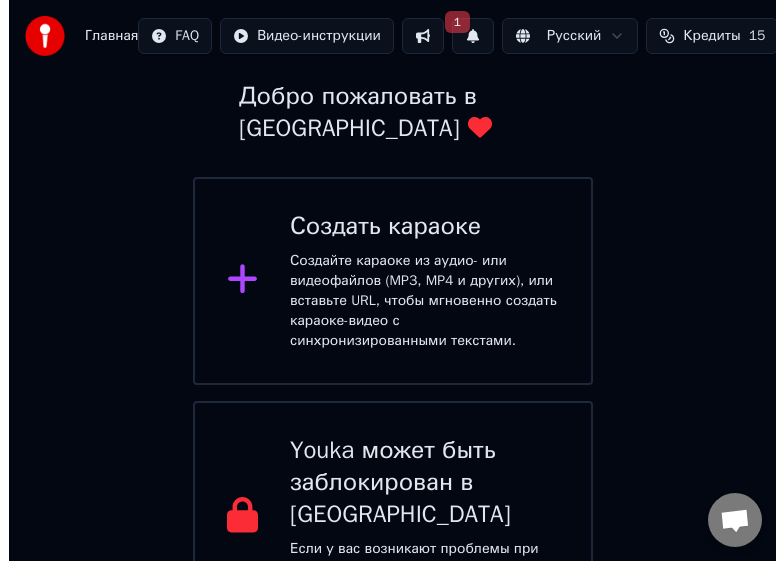 scroll, scrollTop: 110, scrollLeft: 0, axis: vertical 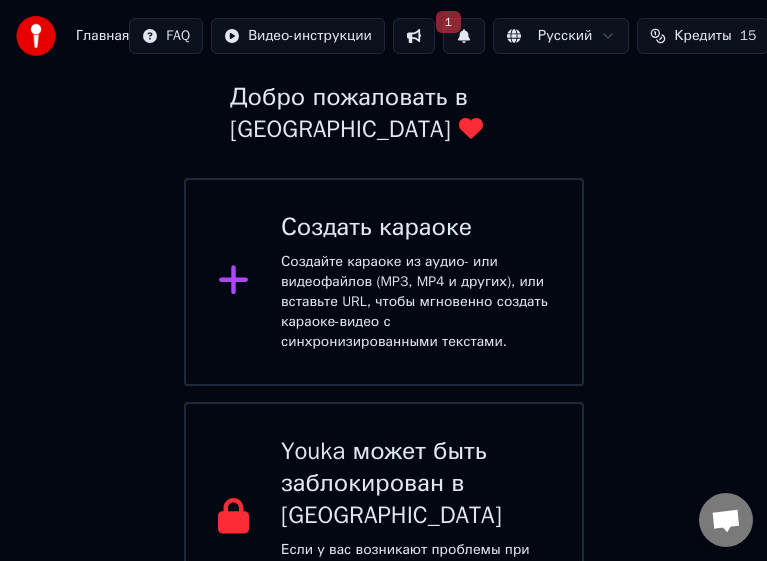 click on "Создайте караоке из аудио- или видеофайлов (MP3, MP4 и других), или вставьте URL, чтобы мгновенно создать караоке-видео с синхронизированными текстами." at bounding box center [415, 302] 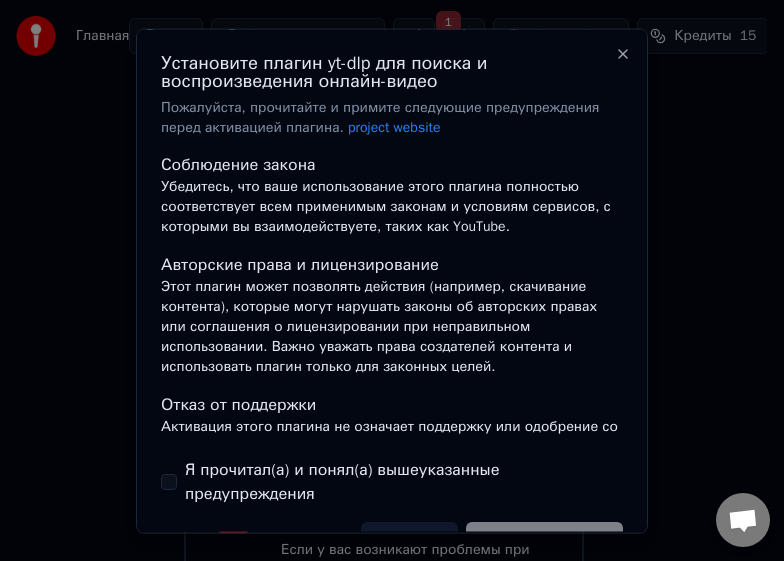 scroll, scrollTop: 403, scrollLeft: 0, axis: vertical 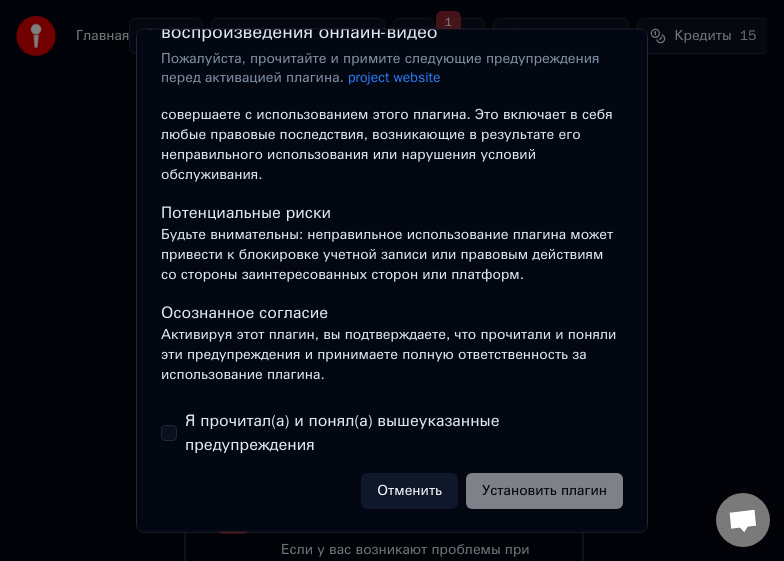 click on "Отменить" at bounding box center [409, 491] 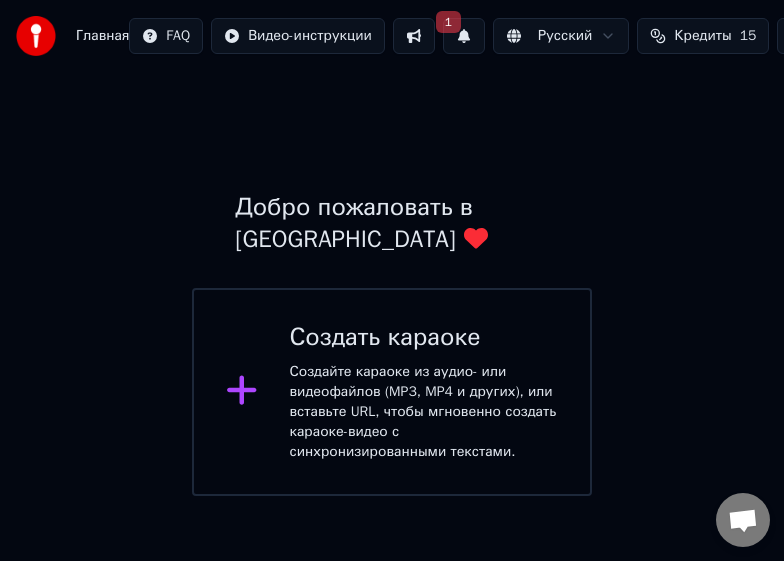 scroll, scrollTop: 0, scrollLeft: 0, axis: both 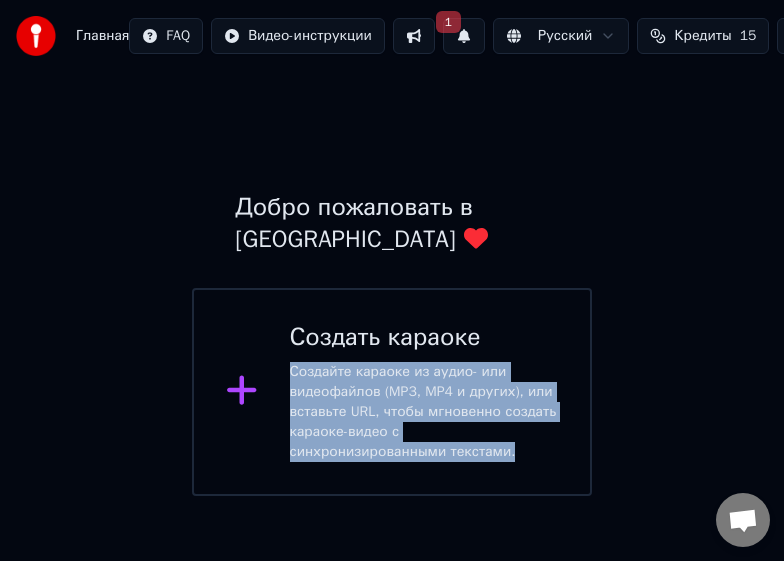 click on "Создать караоке Создайте караоке из аудио- или видеофайлов (MP3, MP4 и других), или вставьте URL, чтобы мгновенно создать караоке-видео с синхронизированными текстами." at bounding box center [392, 392] 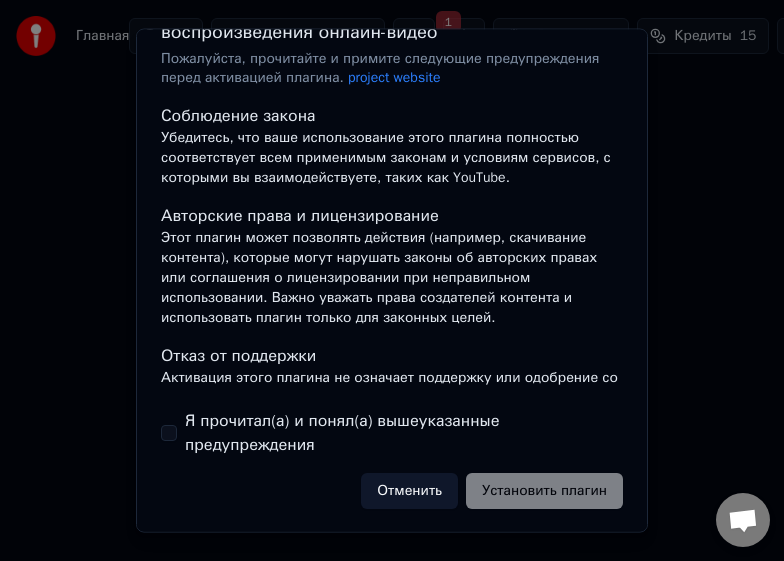scroll, scrollTop: 0, scrollLeft: 0, axis: both 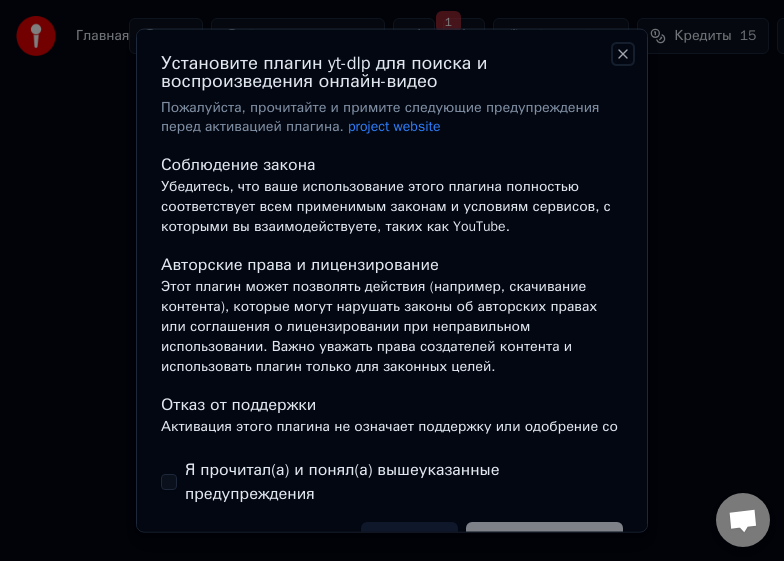click on "Close" at bounding box center [623, 53] 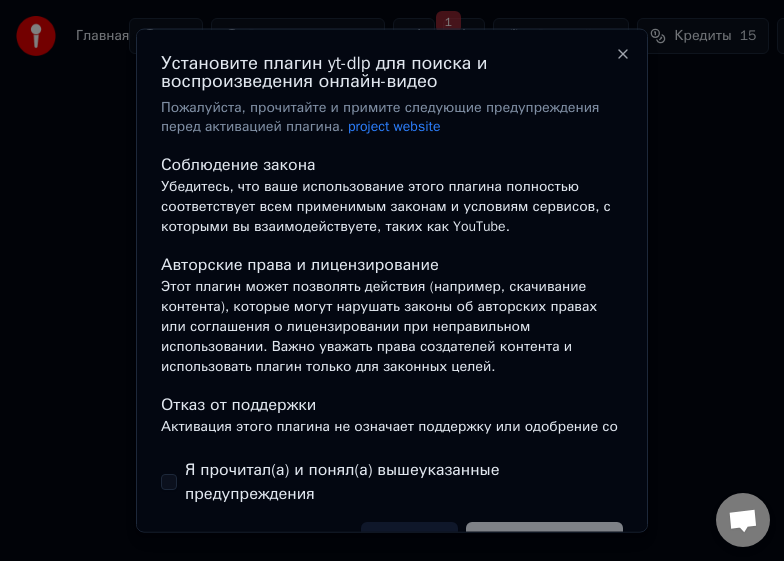 click at bounding box center (392, 280) 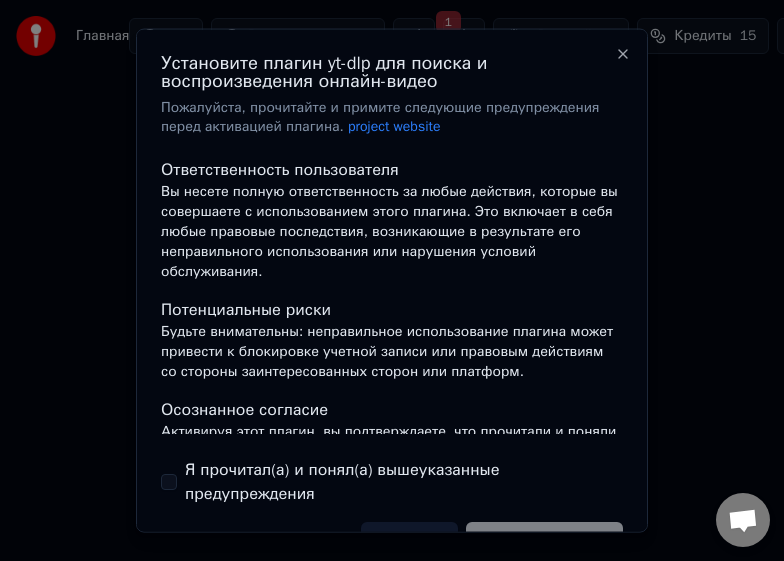 scroll, scrollTop: 403, scrollLeft: 0, axis: vertical 